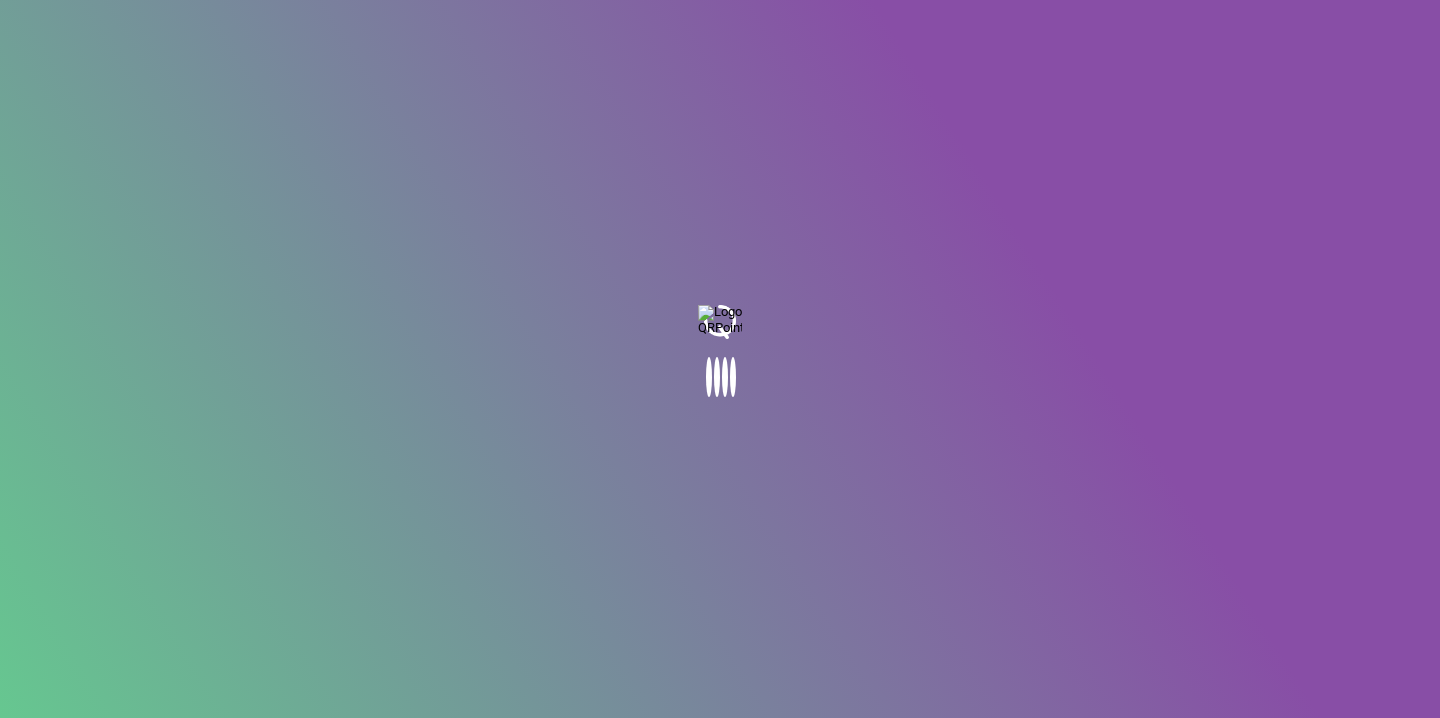 scroll, scrollTop: 0, scrollLeft: 0, axis: both 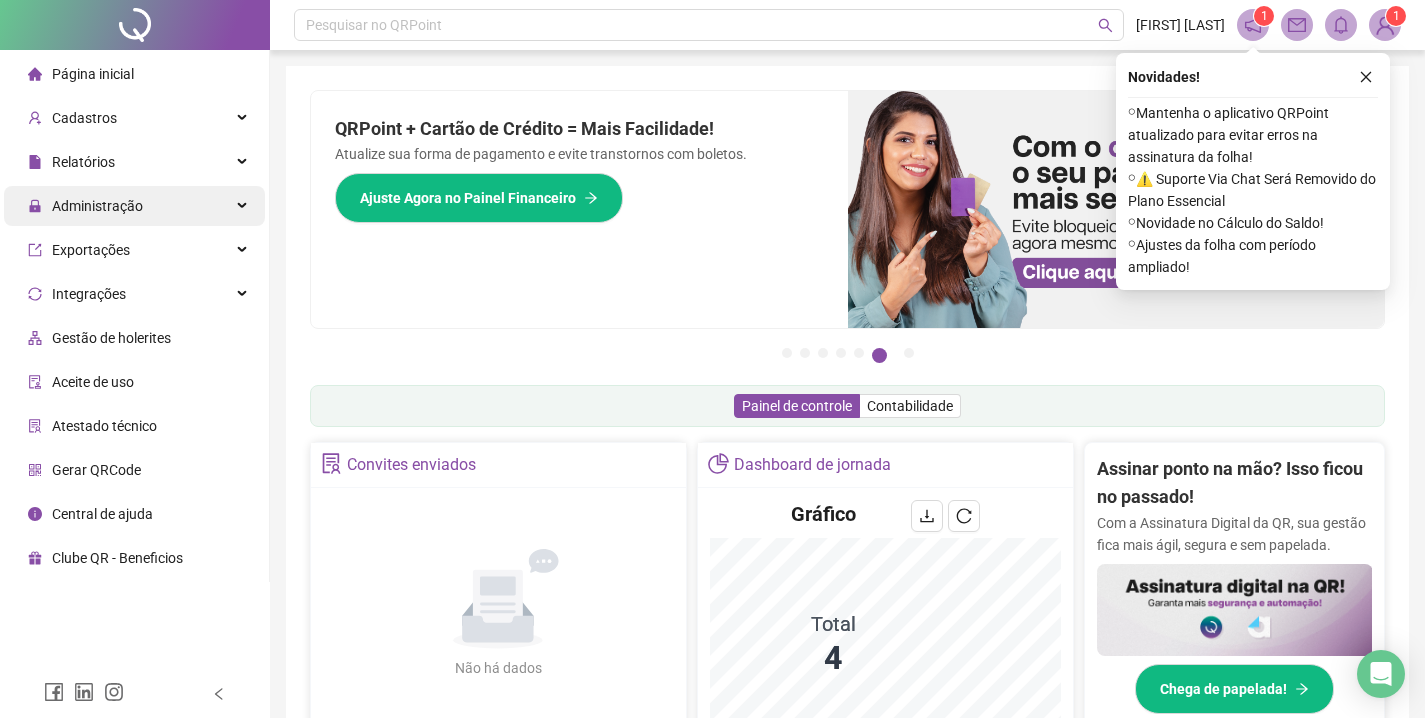 click on "Administração" at bounding box center [85, 206] 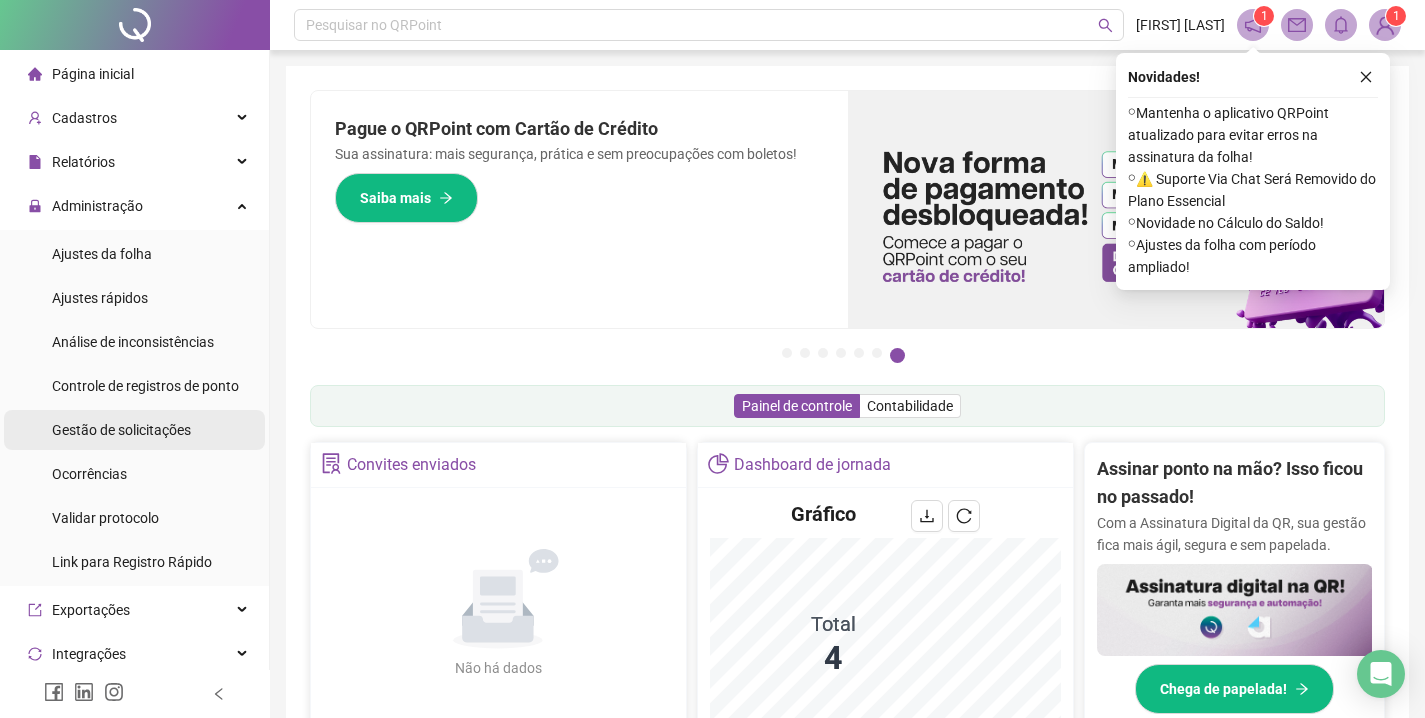 click on "Gestão de solicitações" at bounding box center (121, 430) 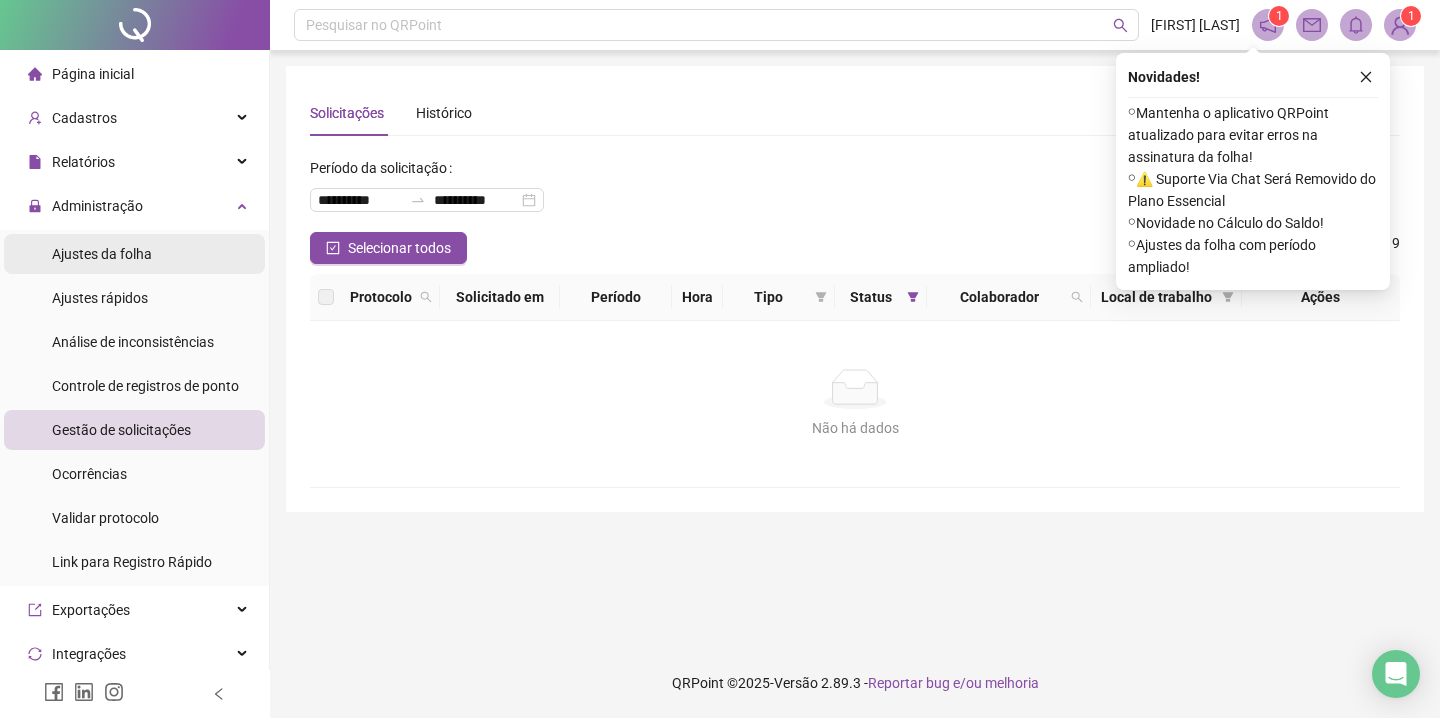 click on "Ajustes da folha" at bounding box center [102, 254] 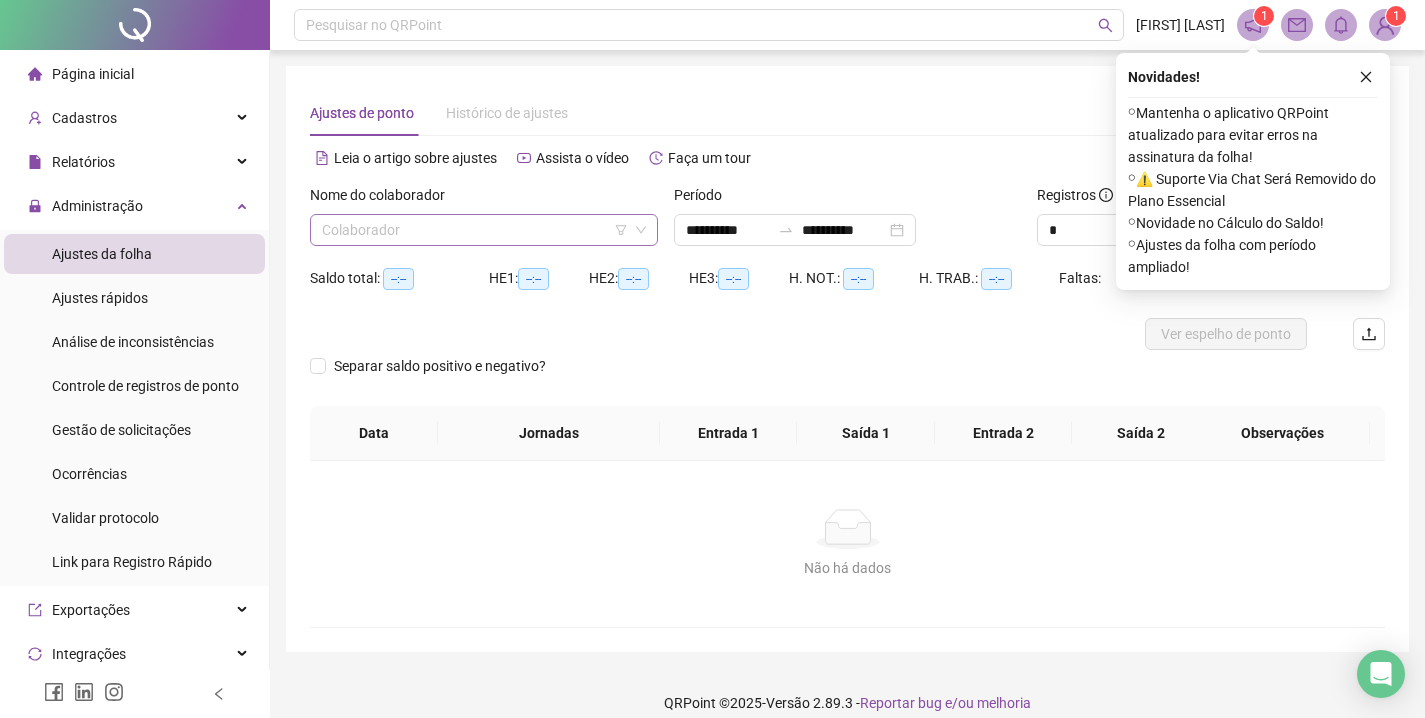 click at bounding box center [475, 230] 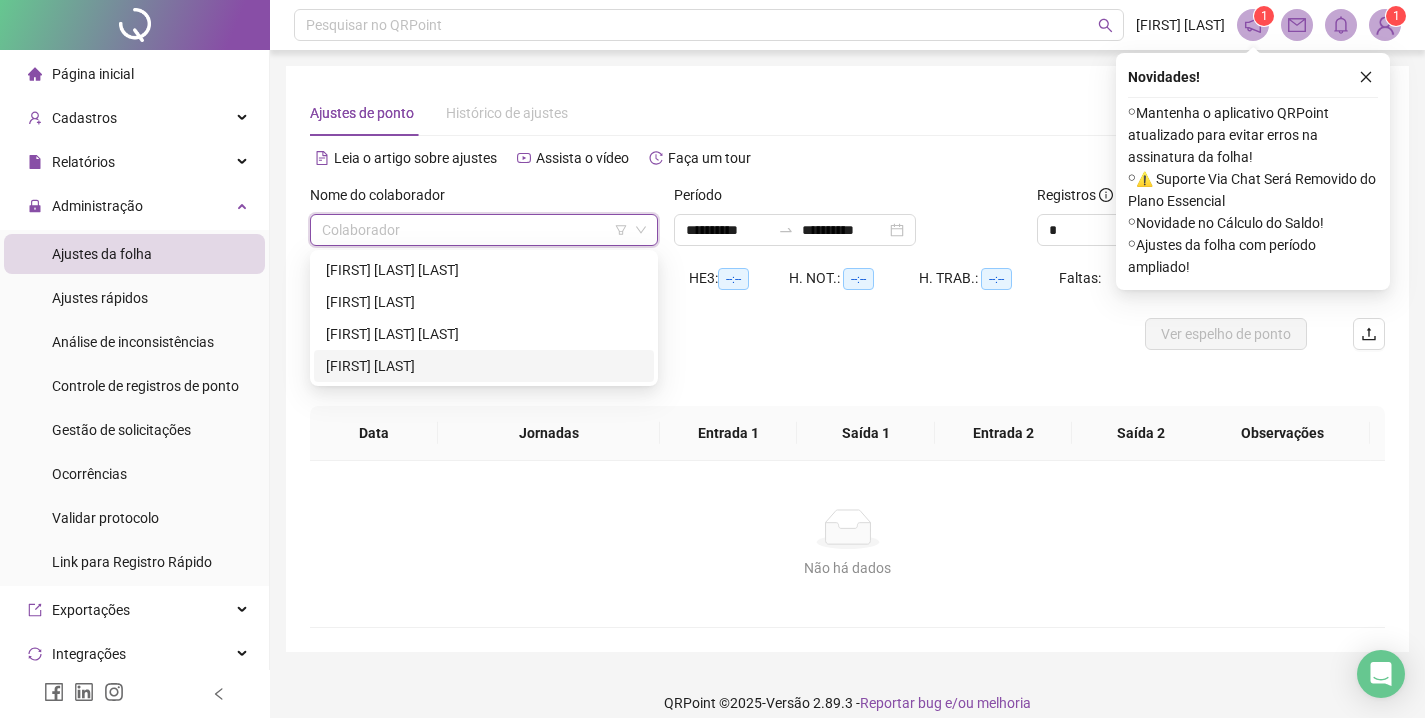 click on "[FIRST] [LAST]" at bounding box center [484, 366] 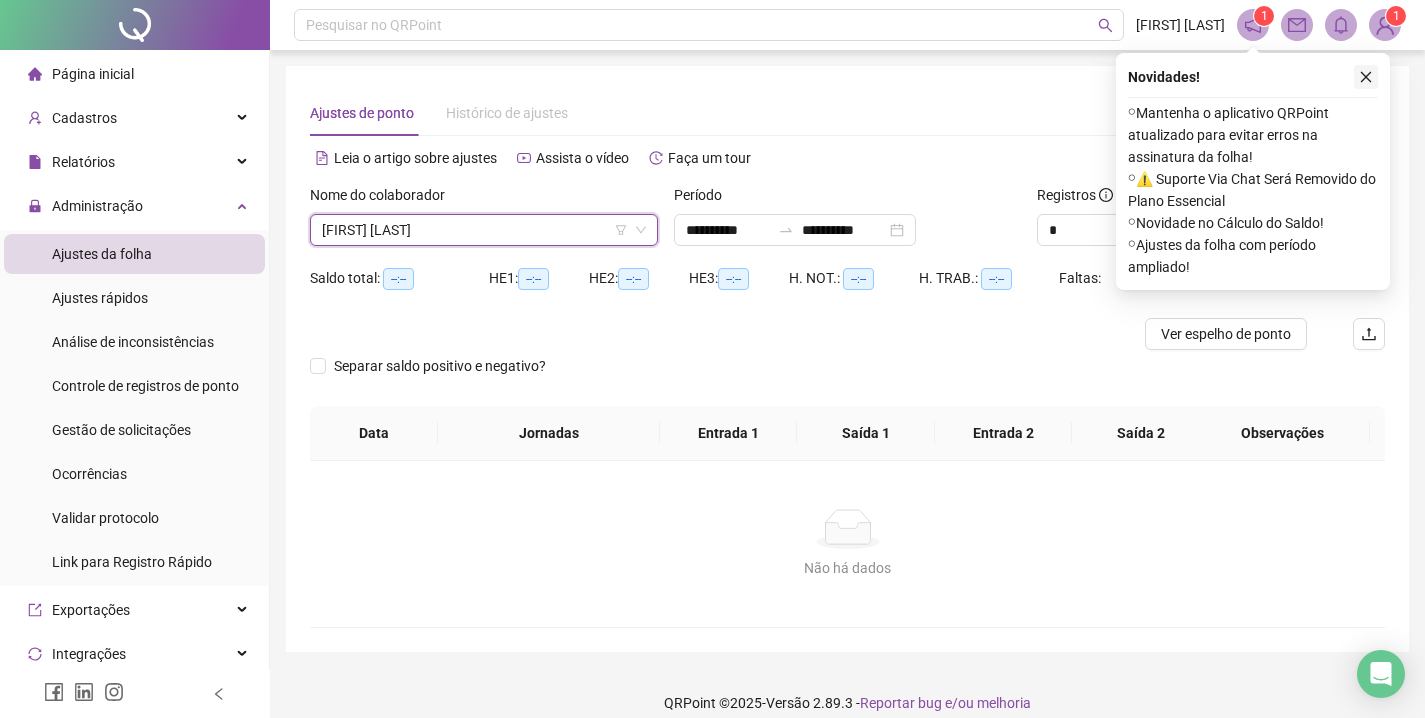 click 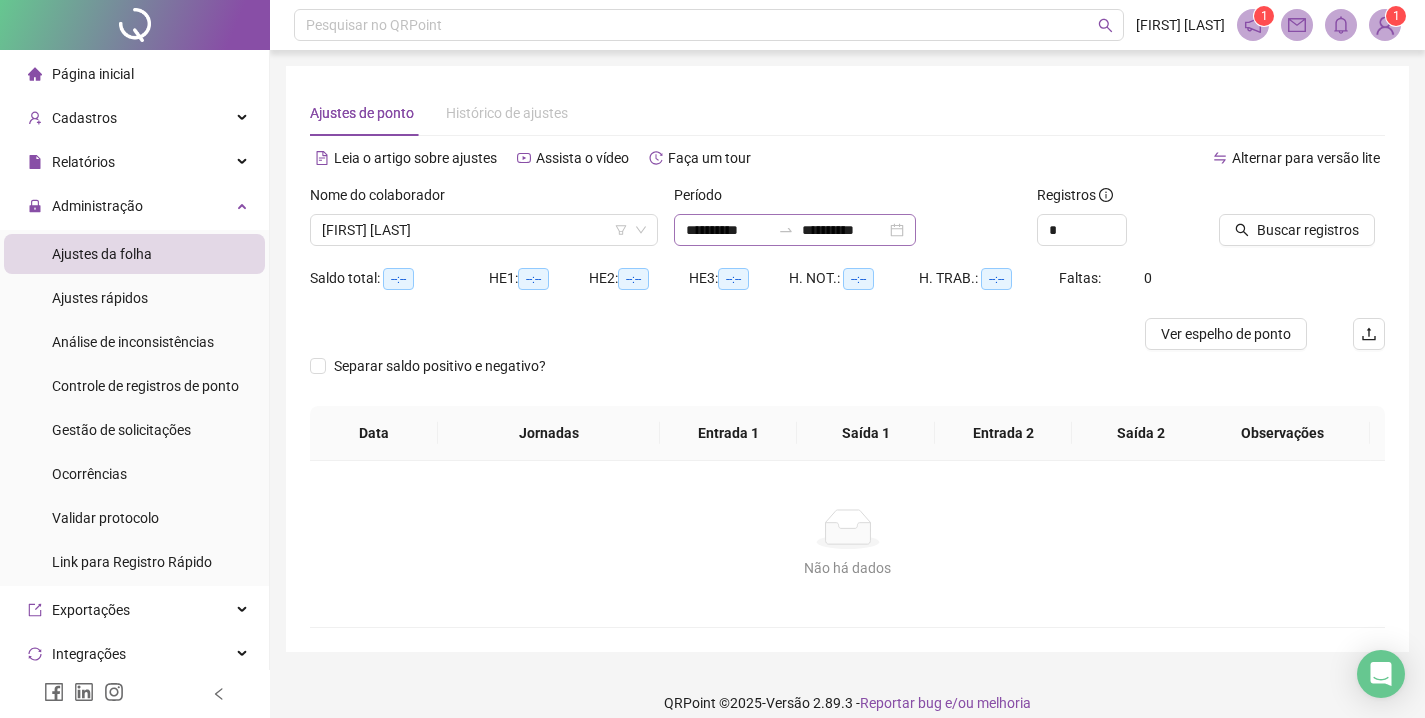 click at bounding box center [786, 230] 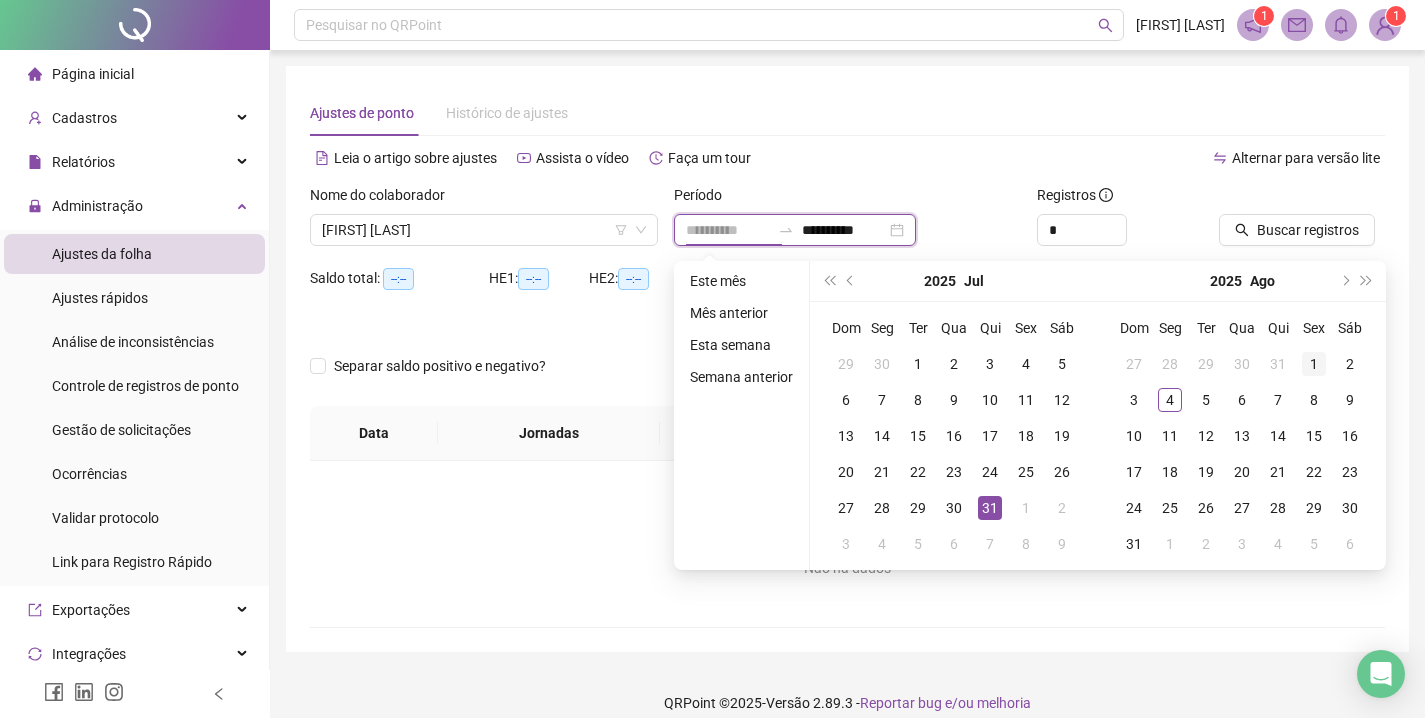 type on "**********" 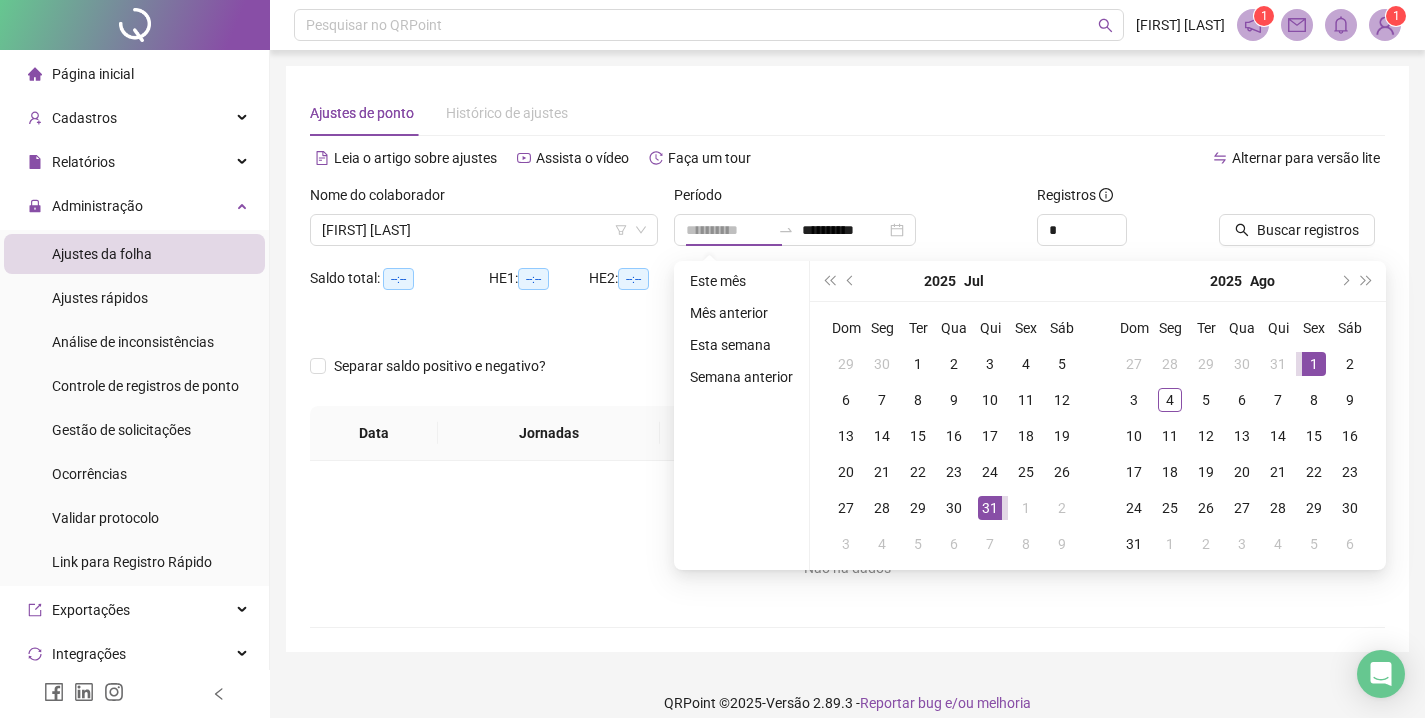 click on "1" at bounding box center (1314, 364) 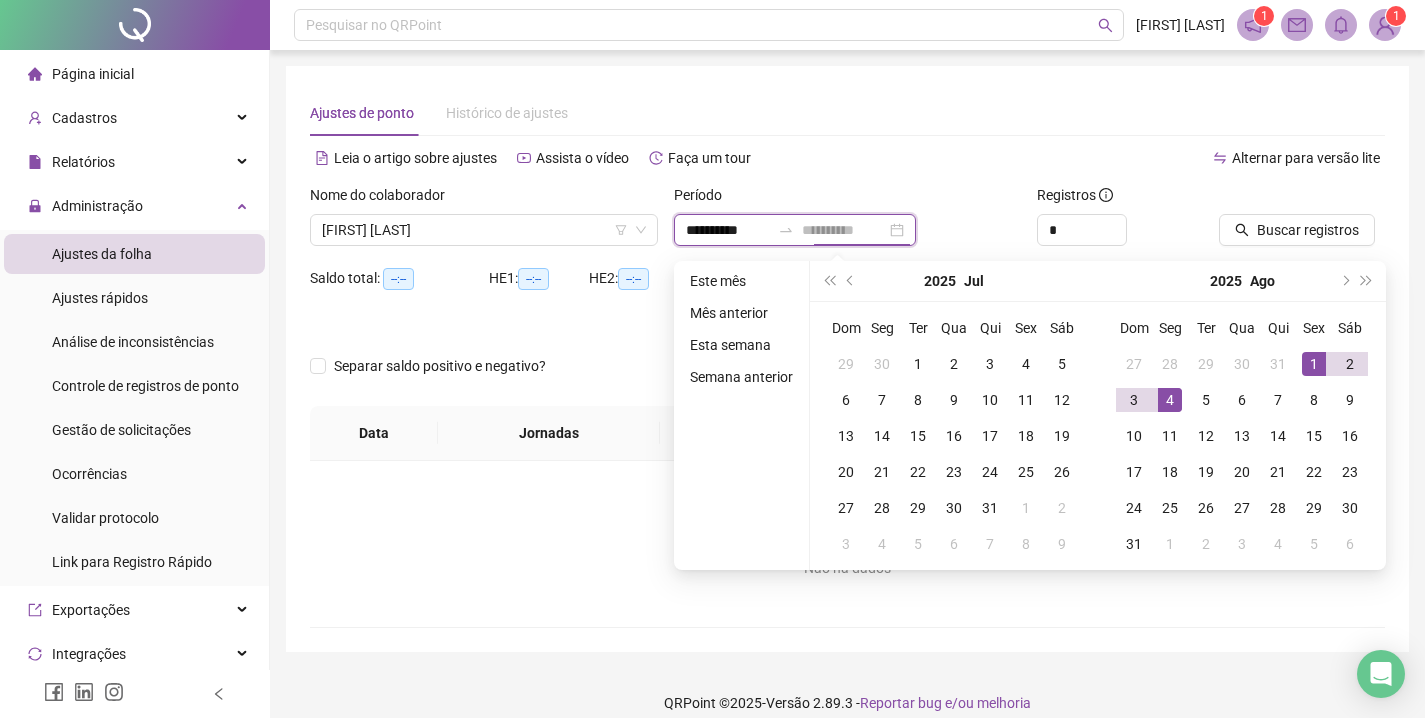 type on "**********" 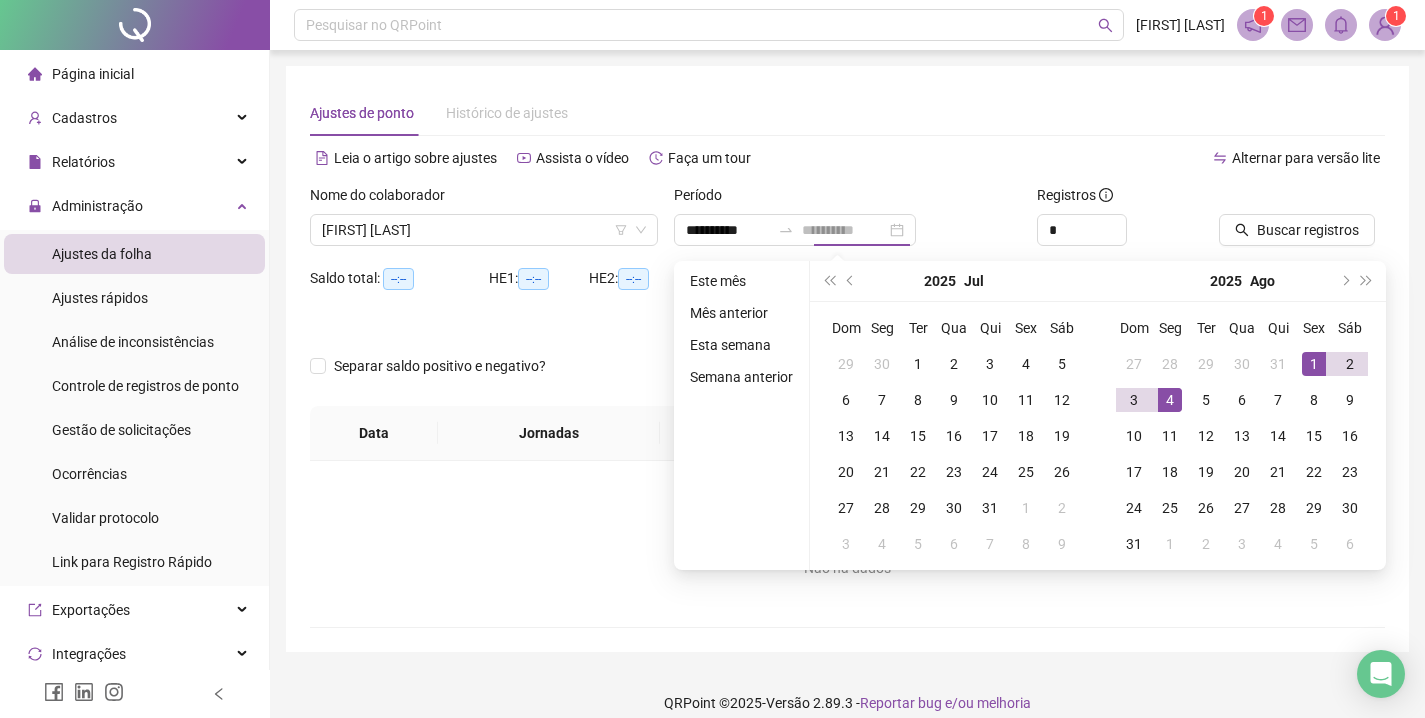 click on "4" at bounding box center [1170, 400] 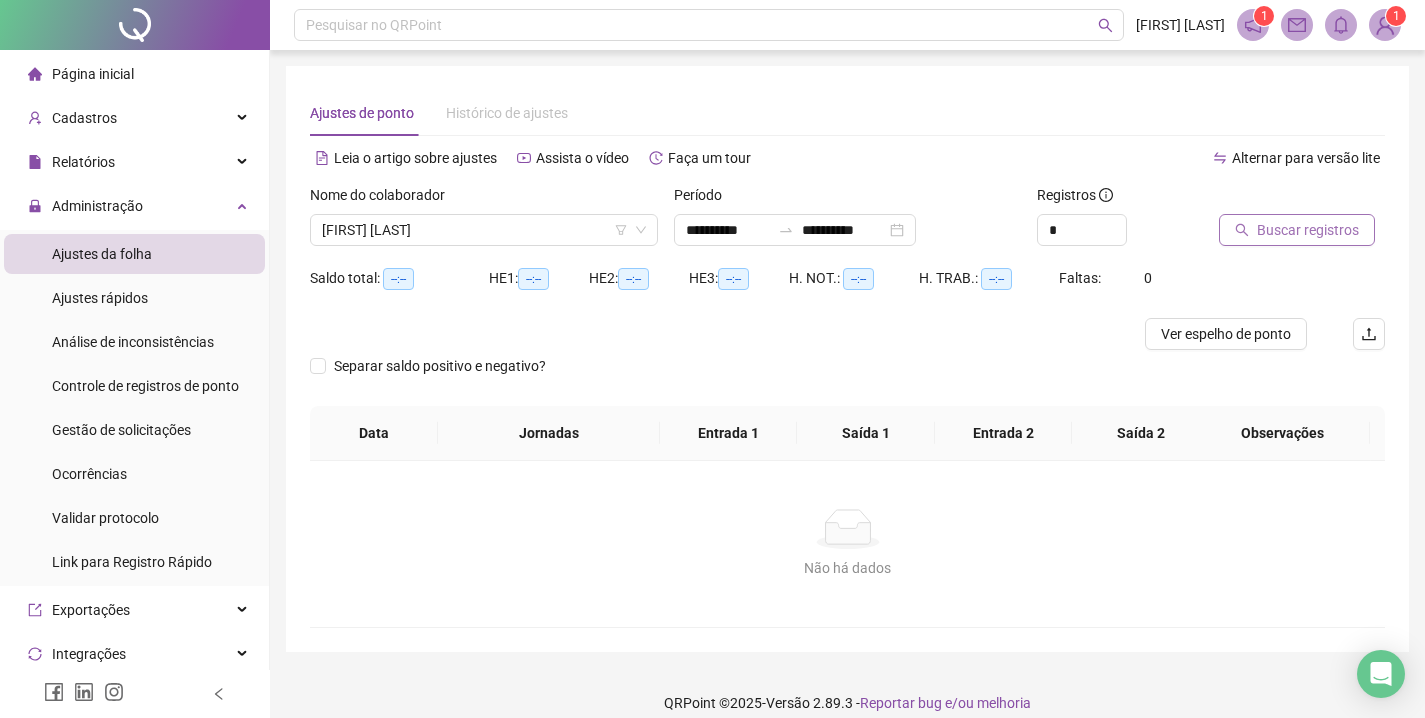 click on "Buscar registros" at bounding box center [1308, 230] 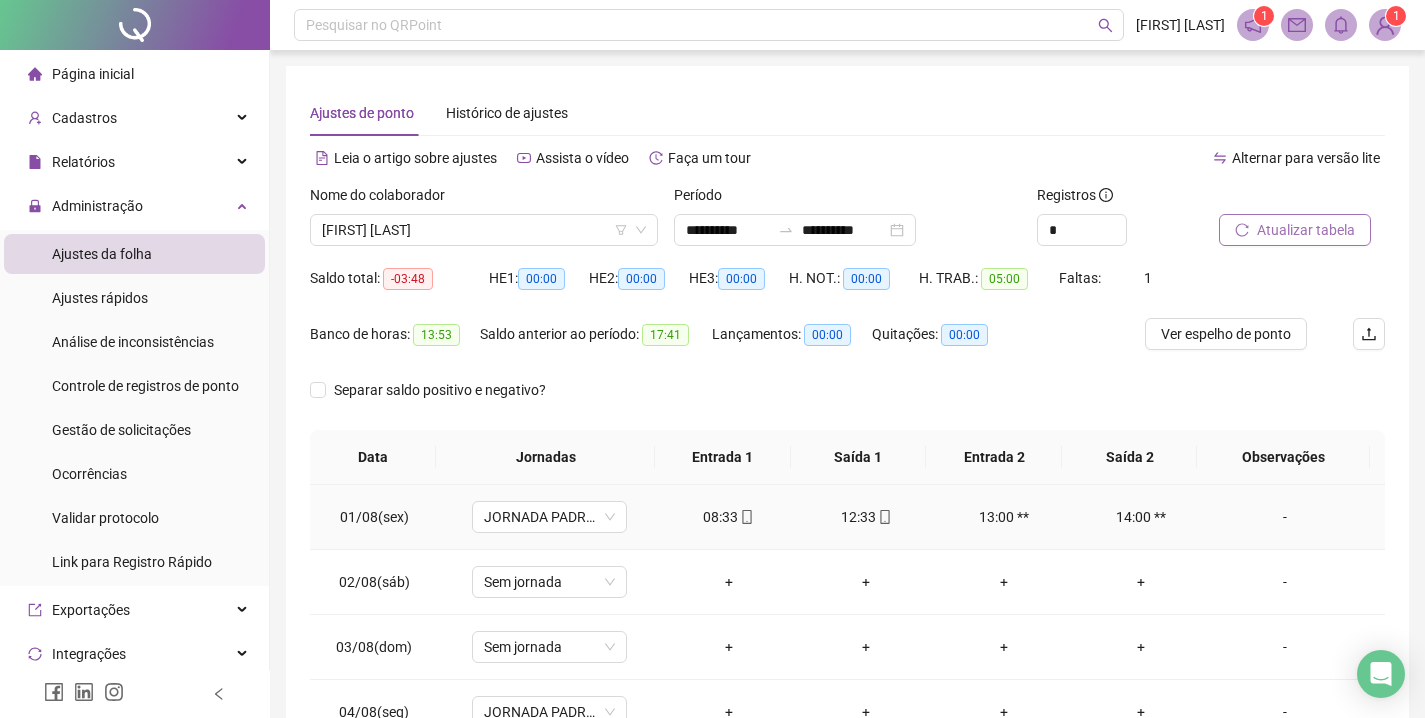 click on "-" at bounding box center [1285, 517] 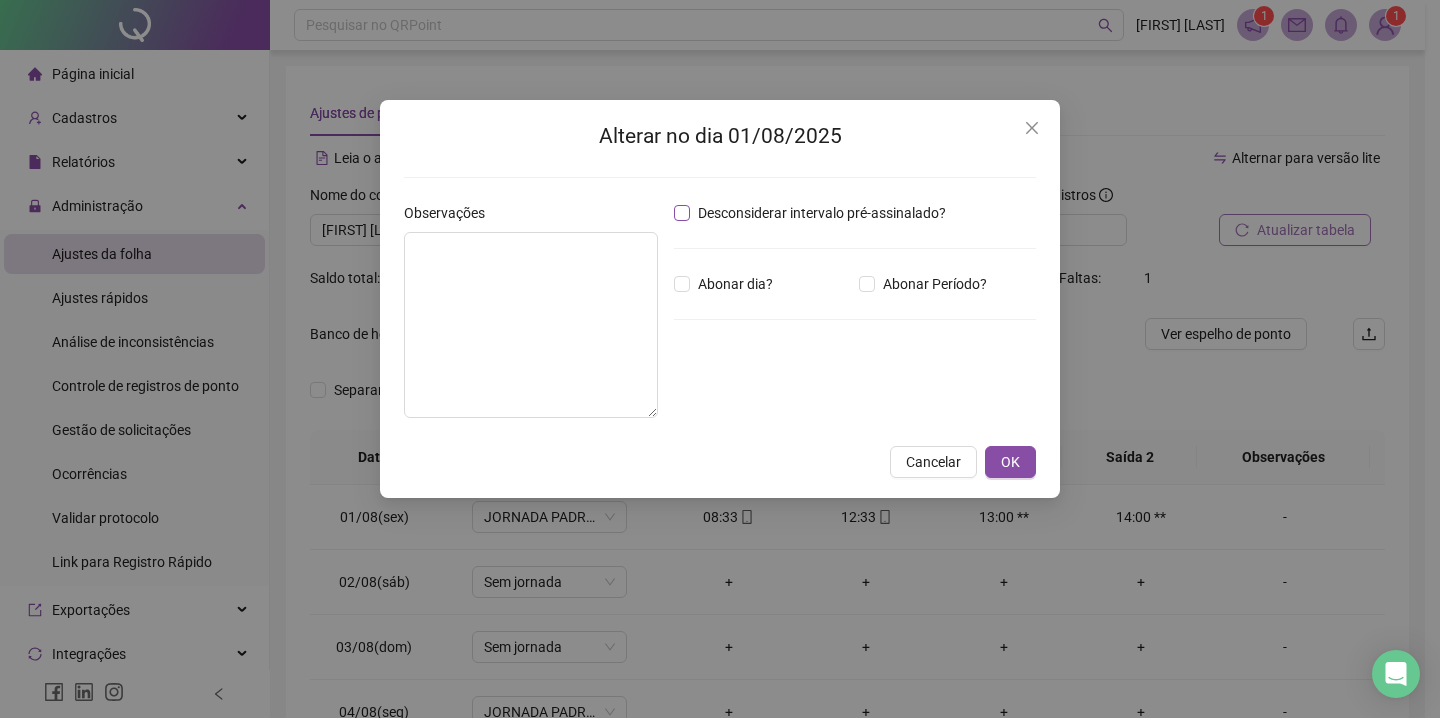 click on "Desconsiderar intervalo pré-assinalado?" at bounding box center (822, 213) 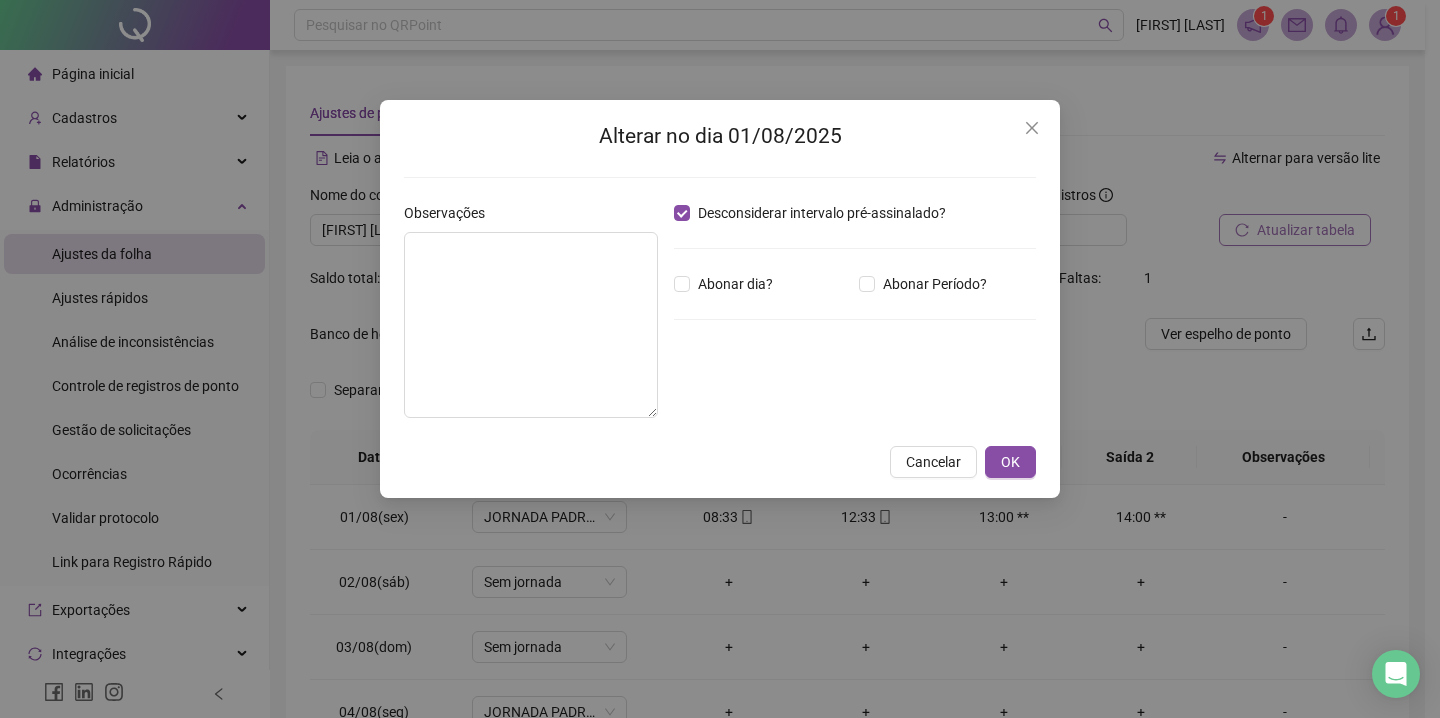 click on "Alterar no dia   01/08/2025 Observações Desconsiderar intervalo pré-assinalado? Abonar dia? Abonar Período? Horas a abonar ***** Aplicar regime de compensação Cancelar OK" at bounding box center (720, 299) 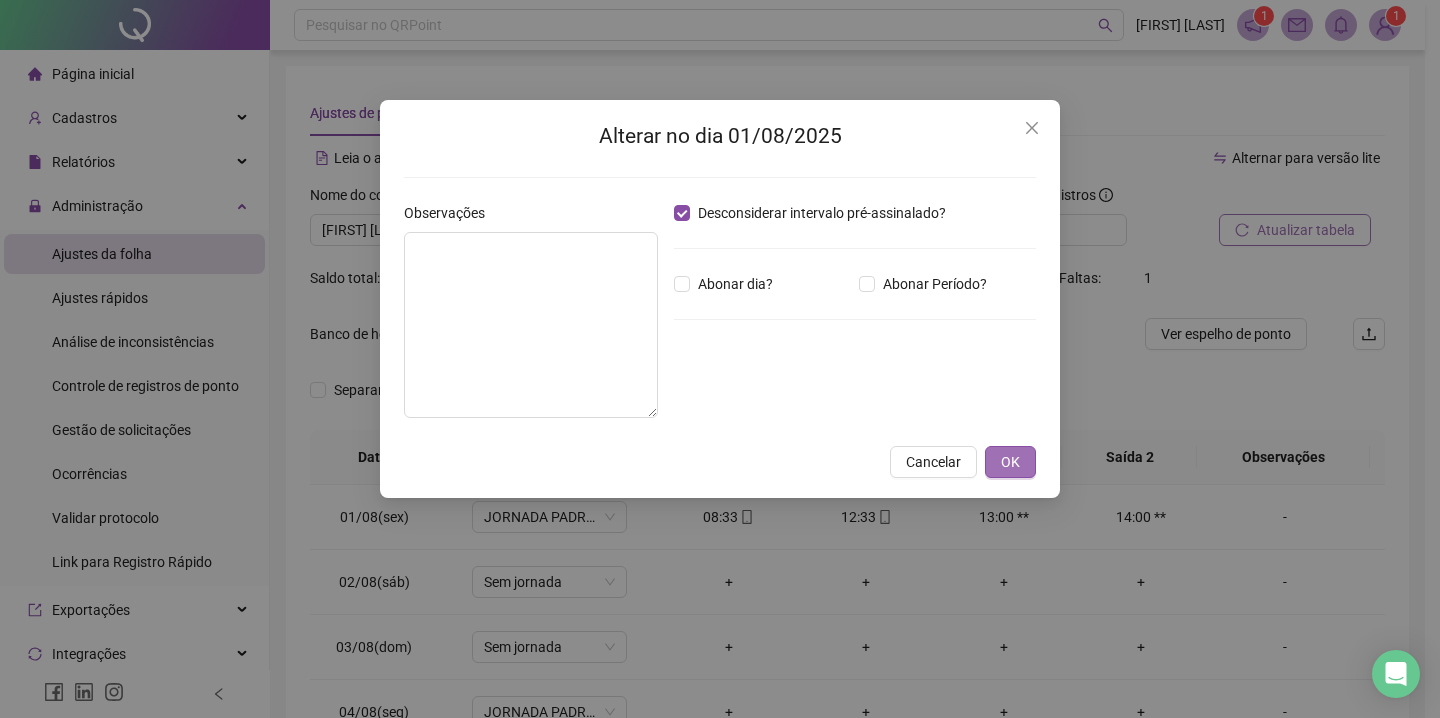 click on "OK" at bounding box center (1010, 462) 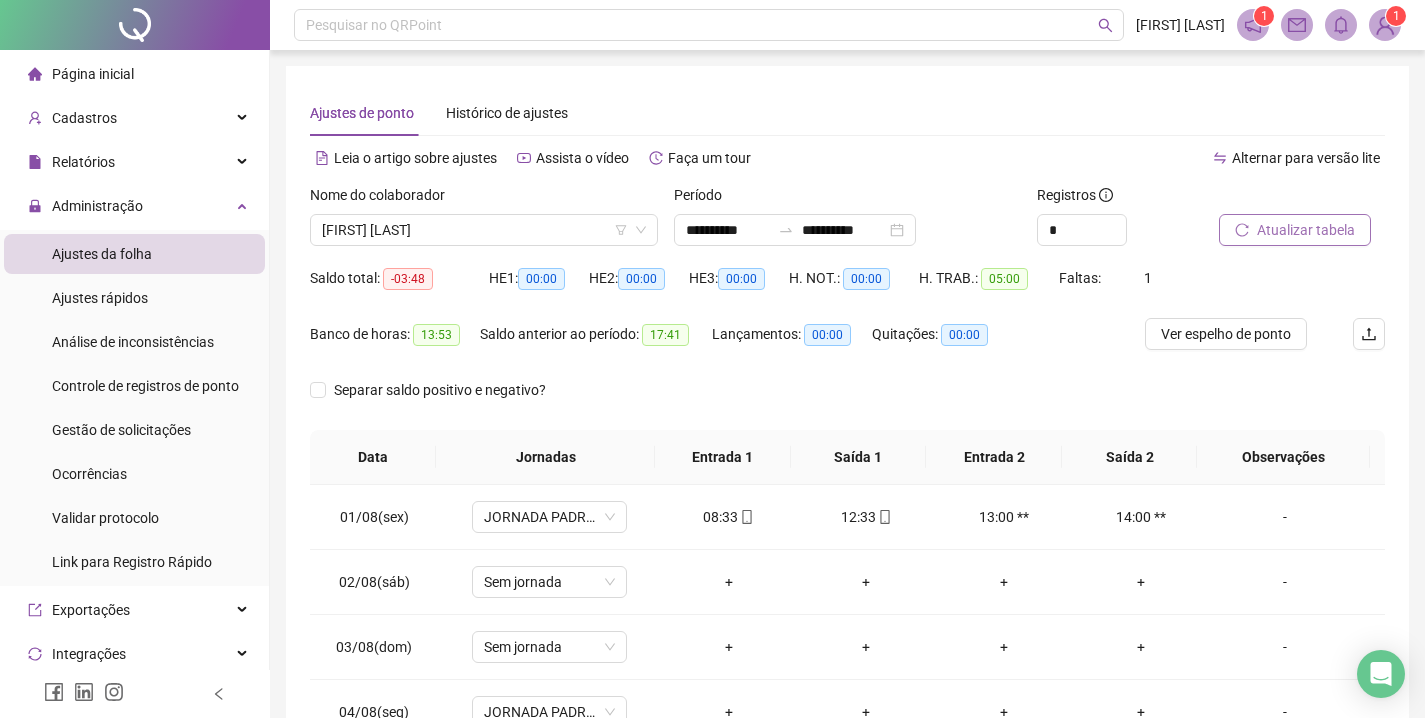 click on "Atualizar tabela" at bounding box center (1302, 223) 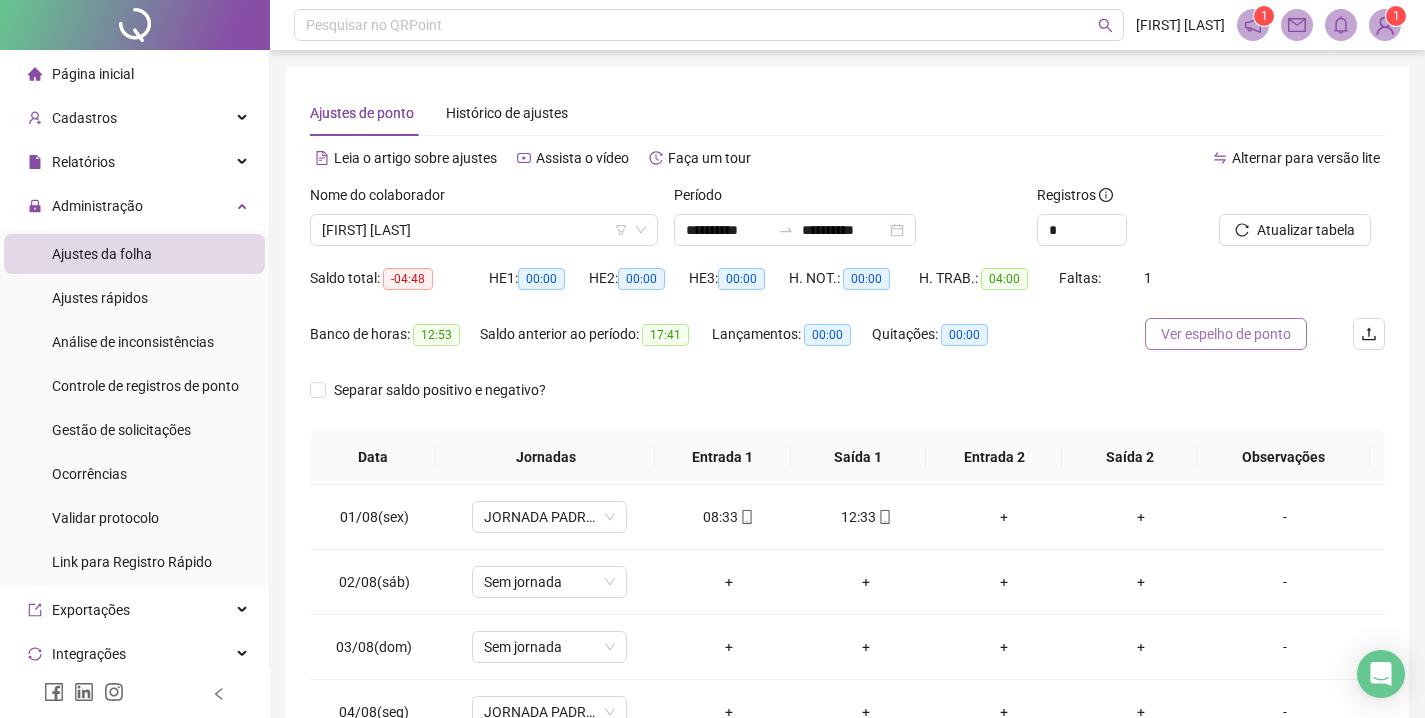 click on "Ver espelho de ponto" at bounding box center (1226, 334) 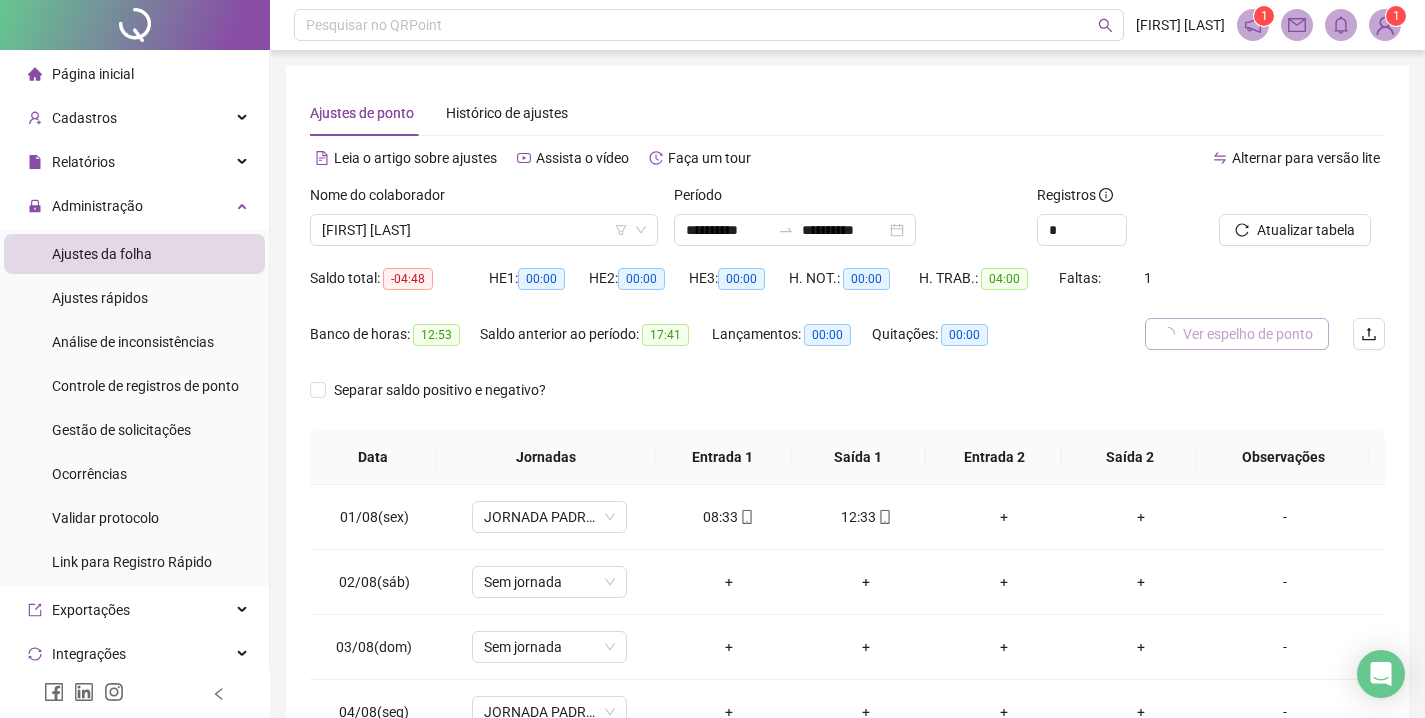 click on "Ver espelho de ponto" at bounding box center [1248, 334] 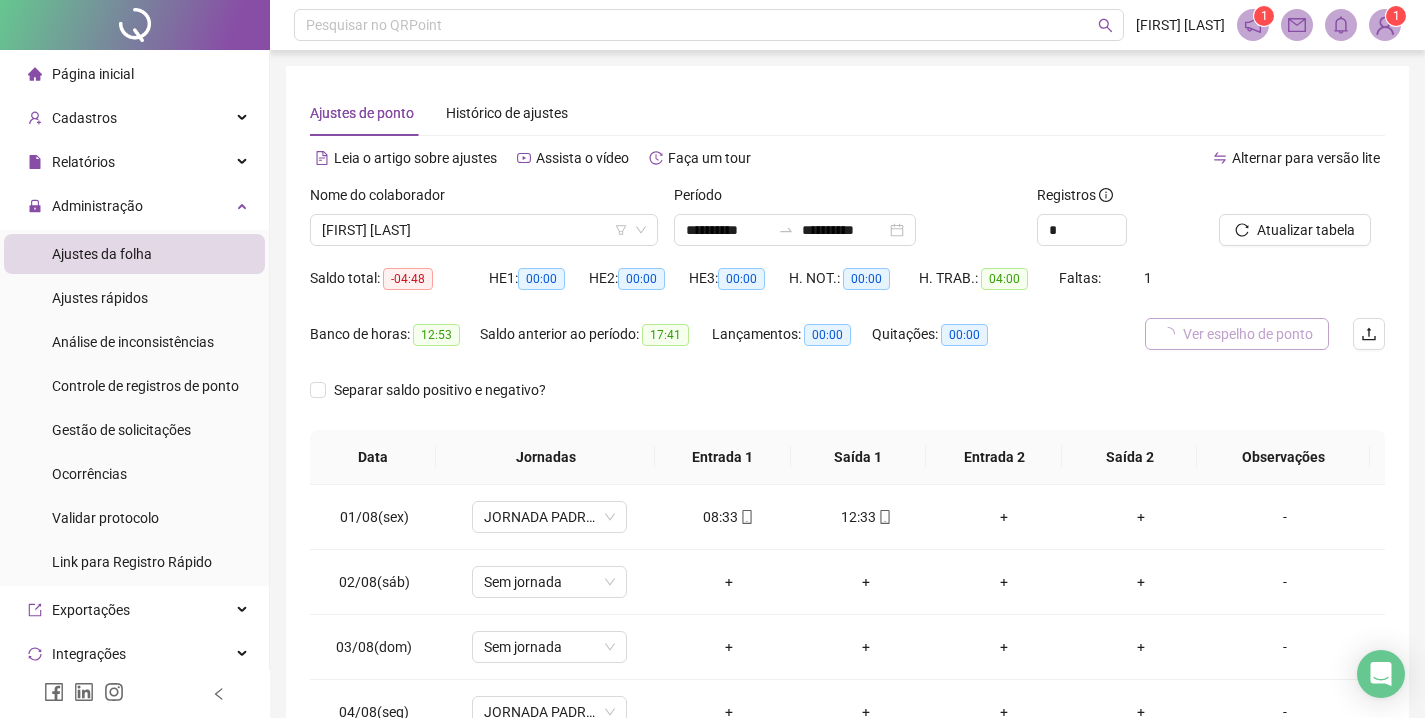 click on "Ver espelho de ponto" at bounding box center (1237, 334) 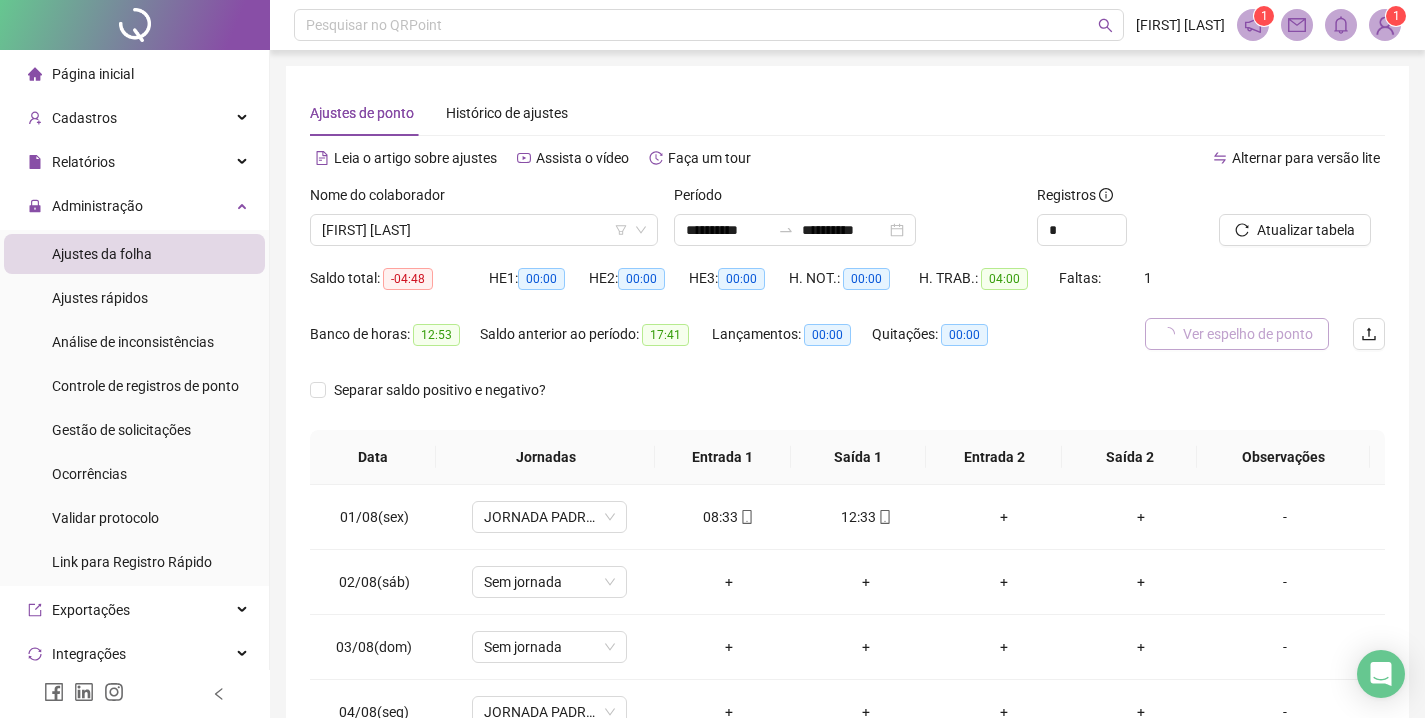 click on "Ver espelho de ponto" at bounding box center (1248, 334) 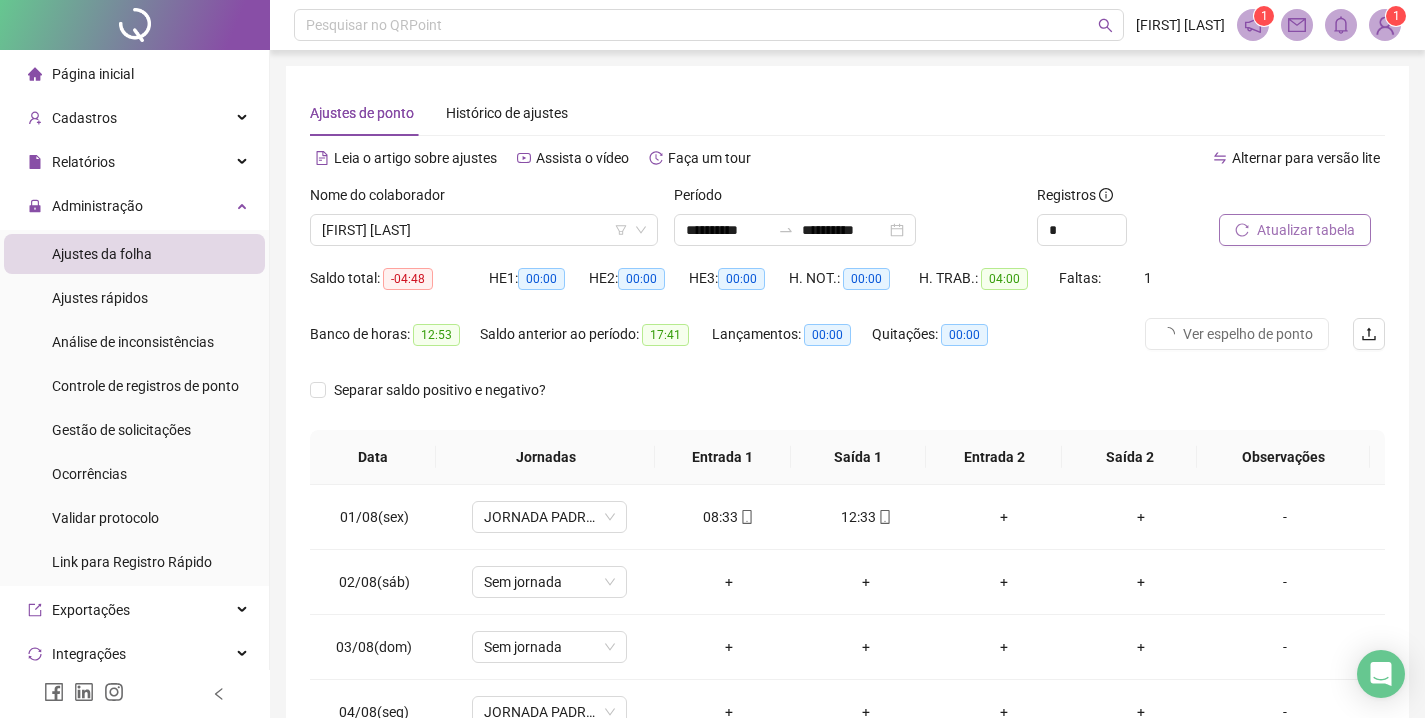 click on "Atualizar tabela" at bounding box center [1306, 230] 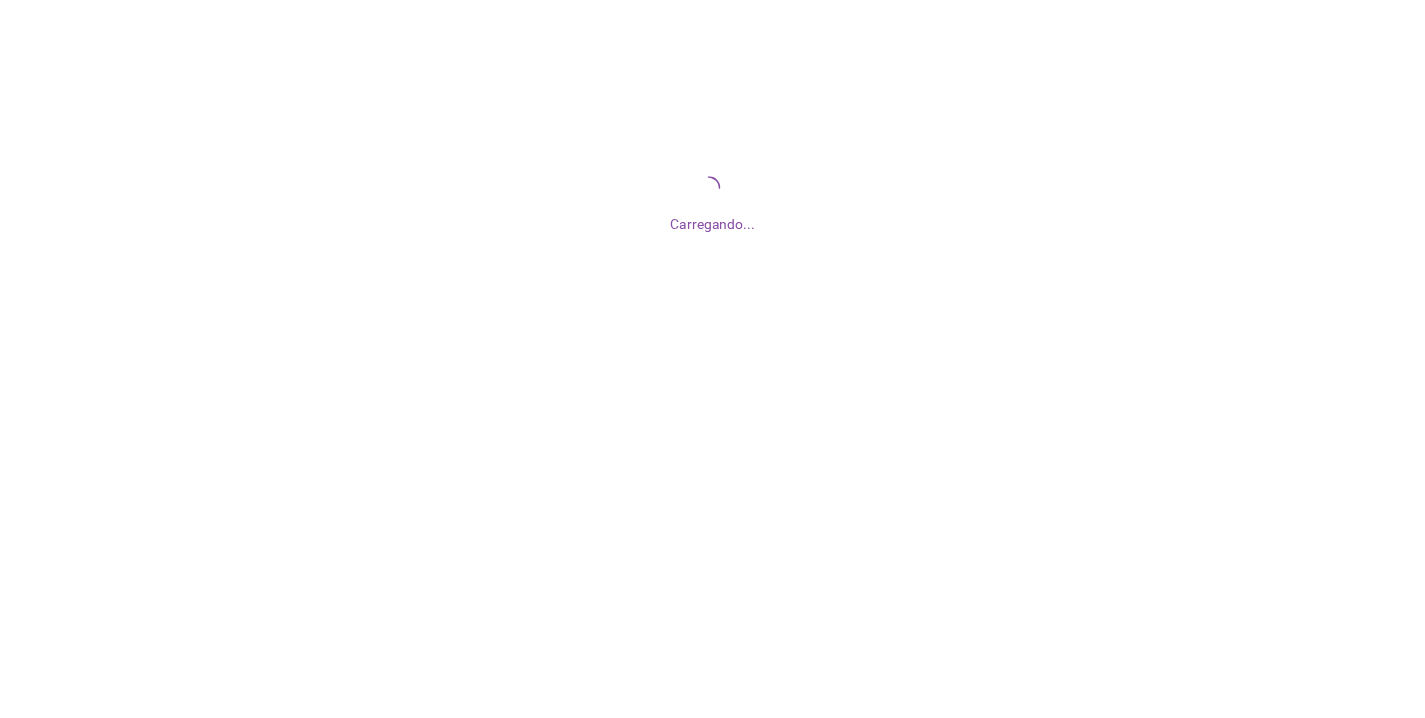scroll, scrollTop: 0, scrollLeft: 0, axis: both 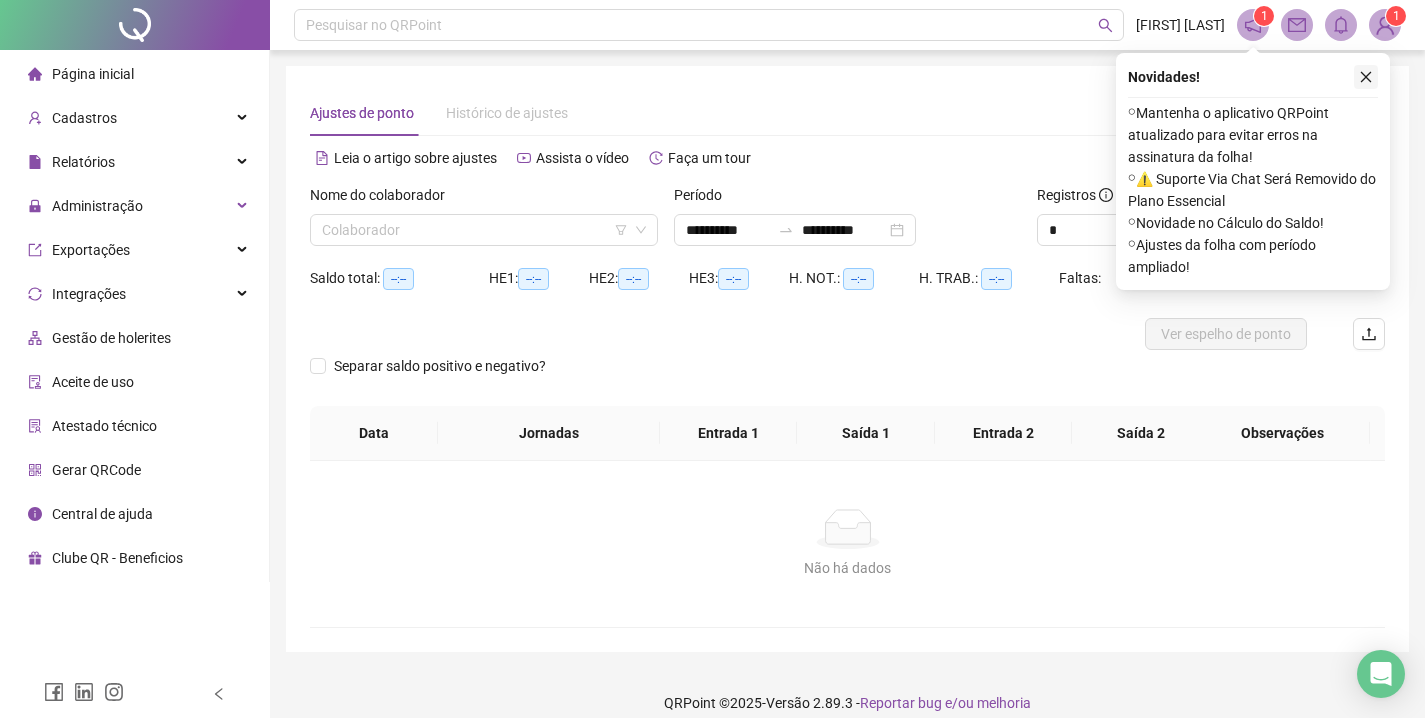 click 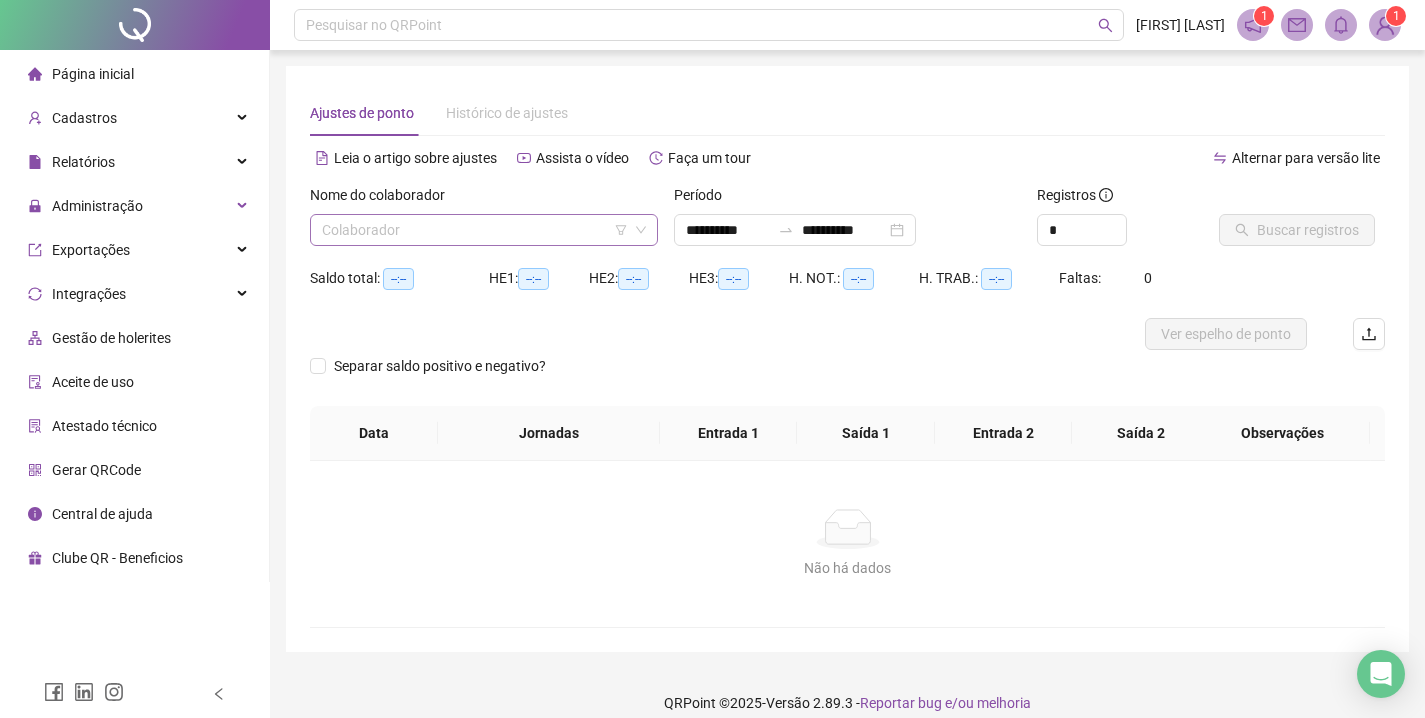 click at bounding box center (475, 230) 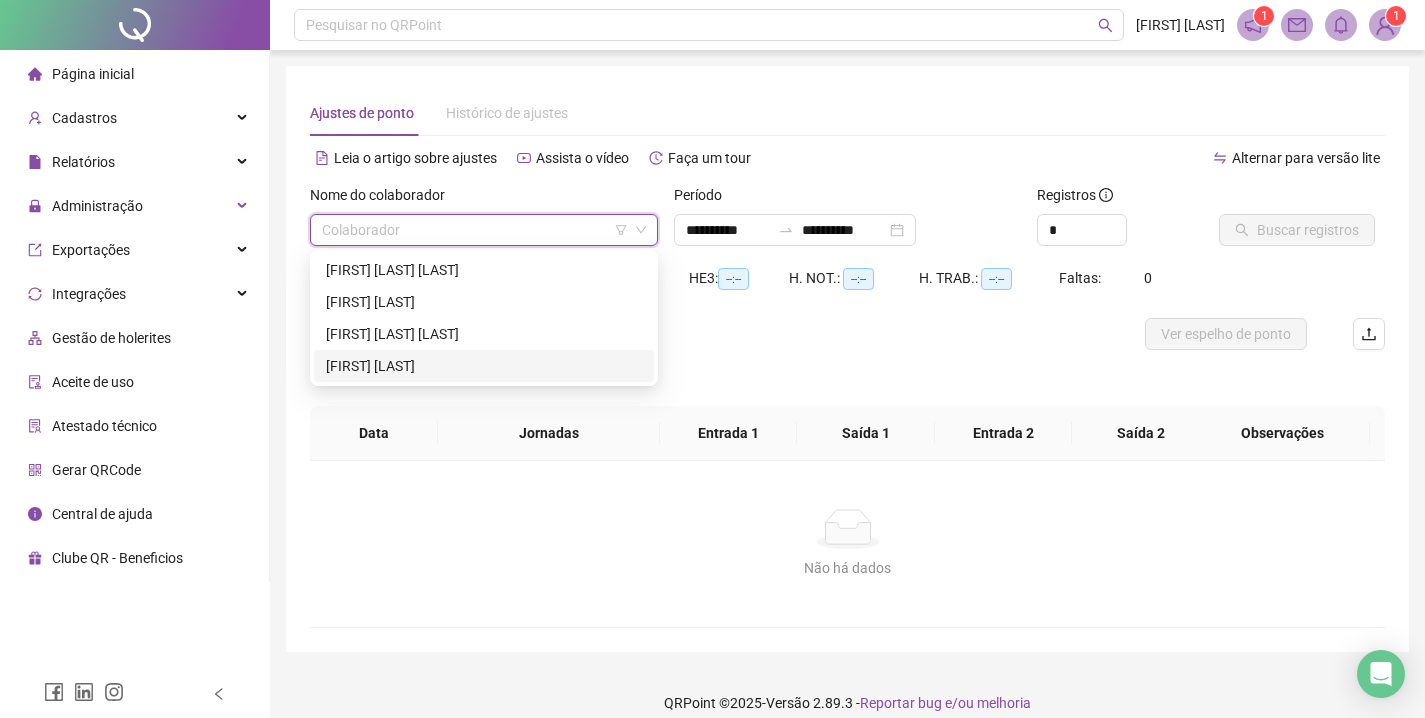 click on "[FIRST] [LAST]" at bounding box center (484, 366) 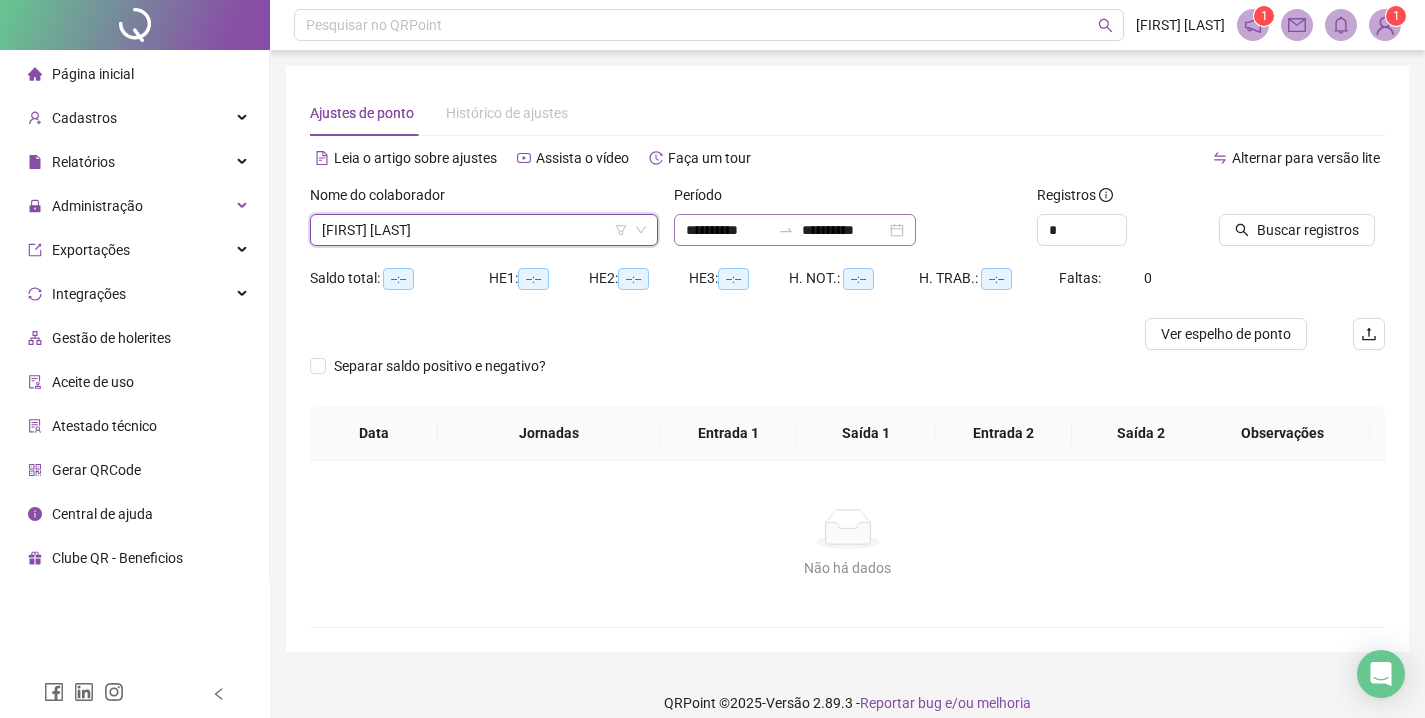 click on "**********" at bounding box center (795, 230) 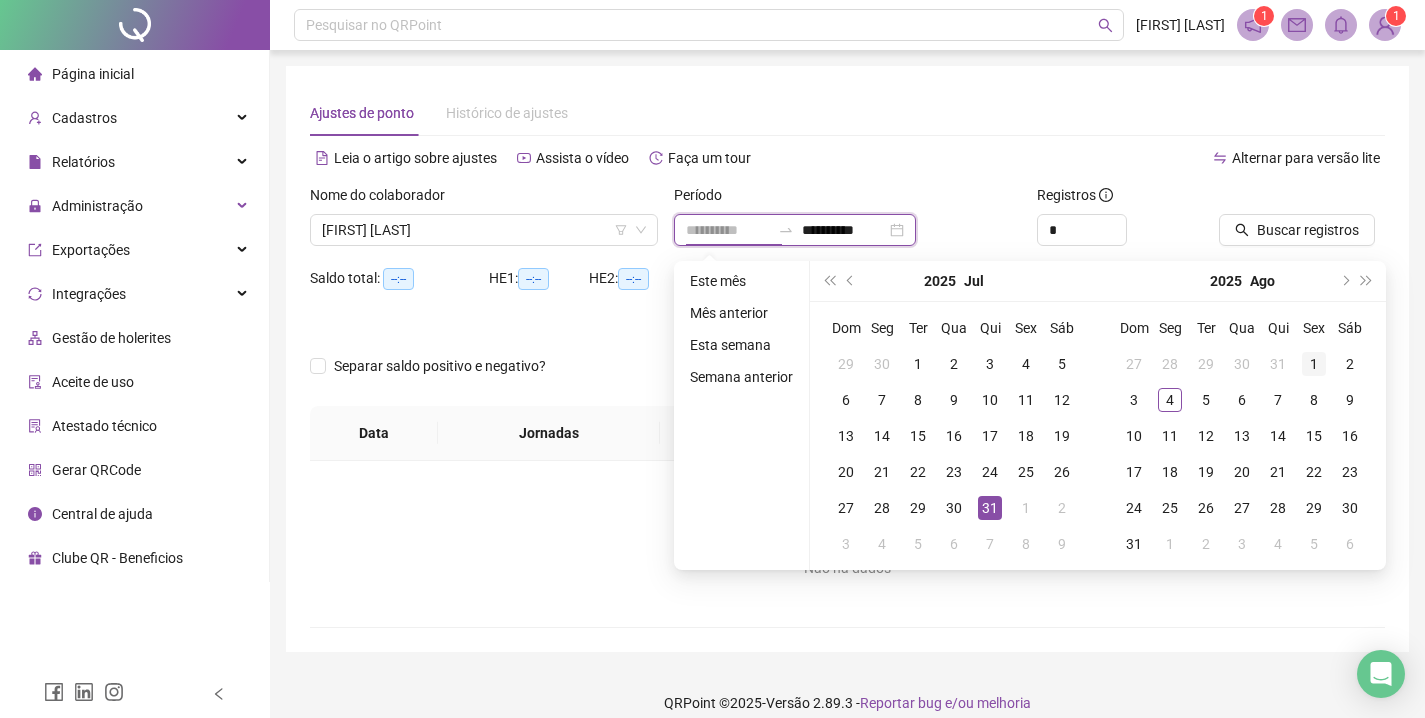 type on "**********" 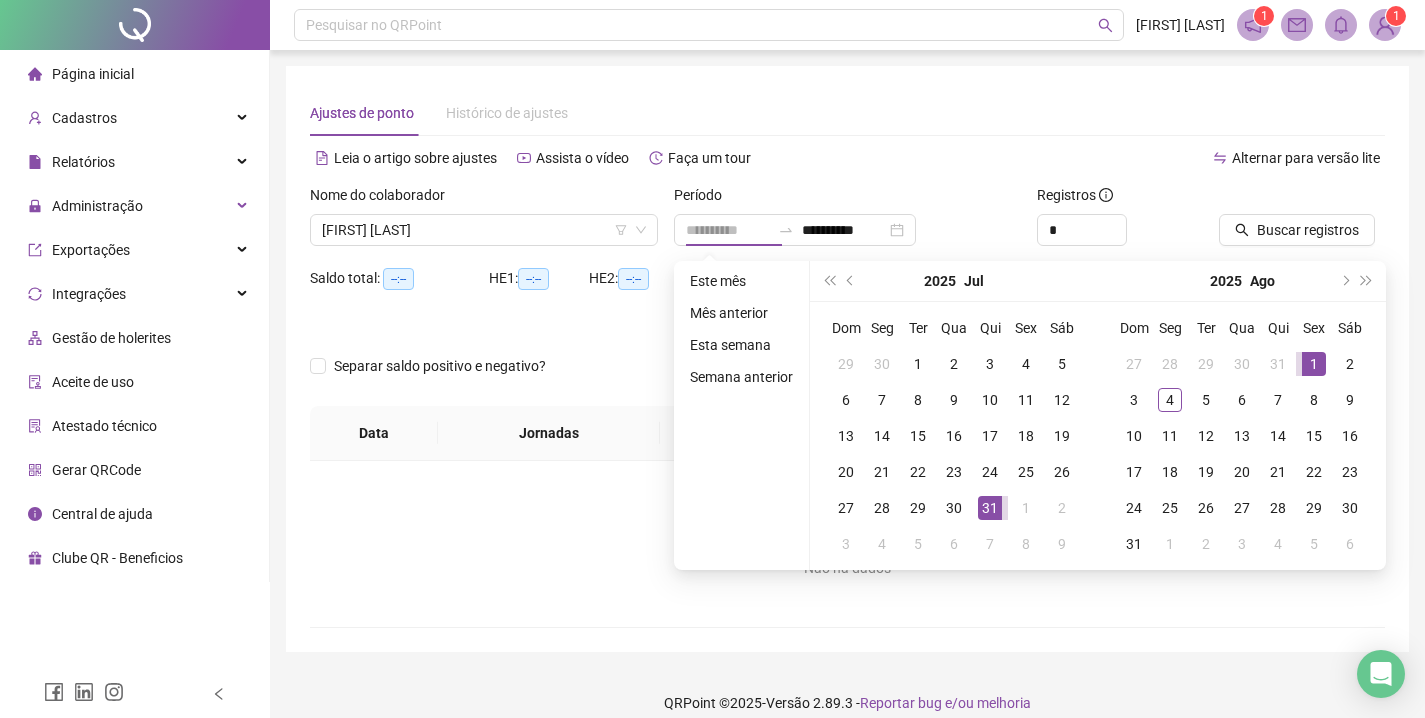click on "1" at bounding box center [1314, 364] 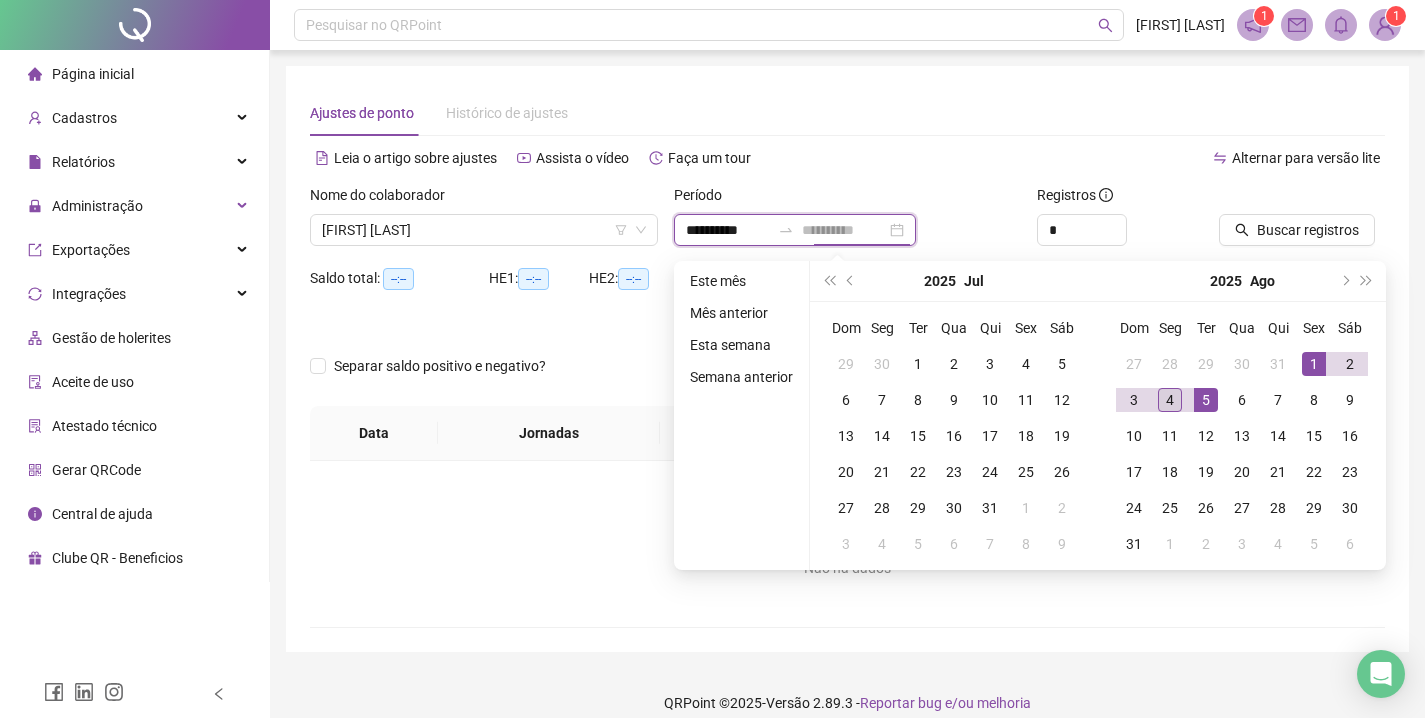 type on "**********" 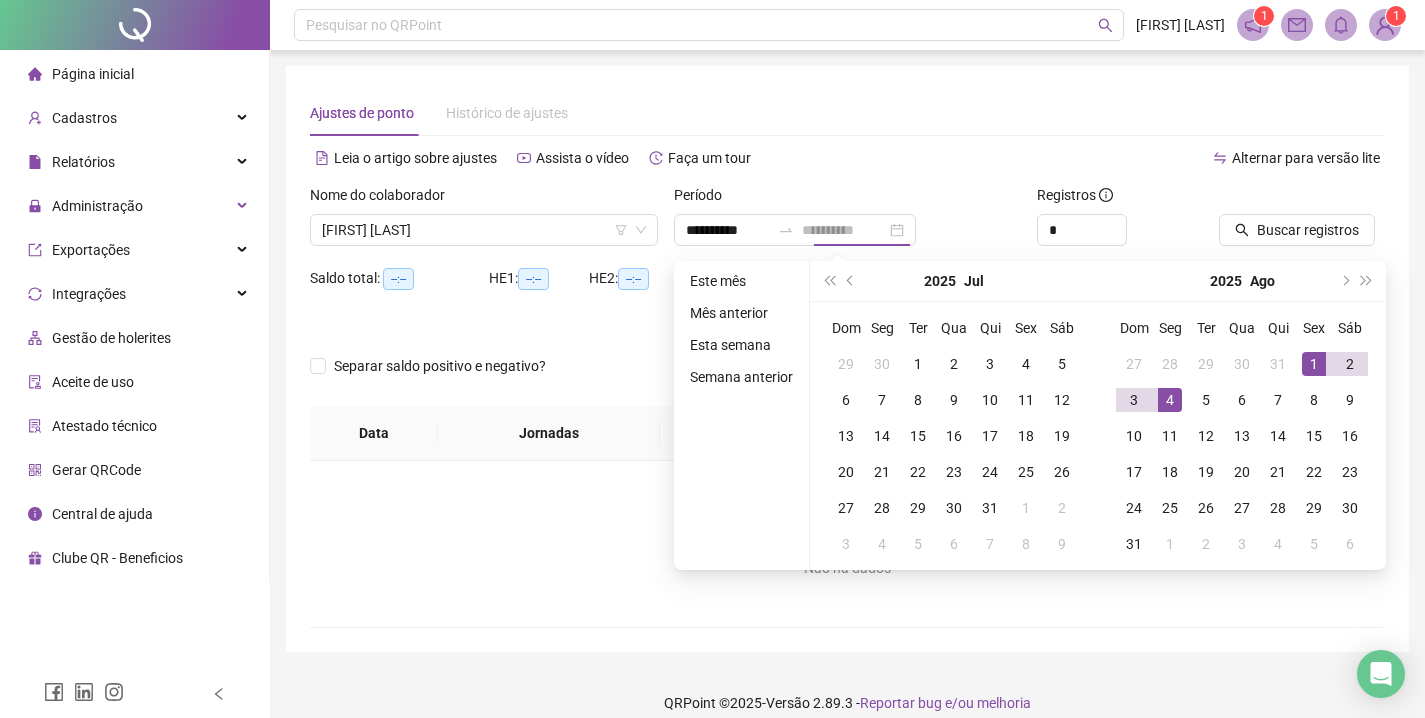 click on "4" at bounding box center [1170, 400] 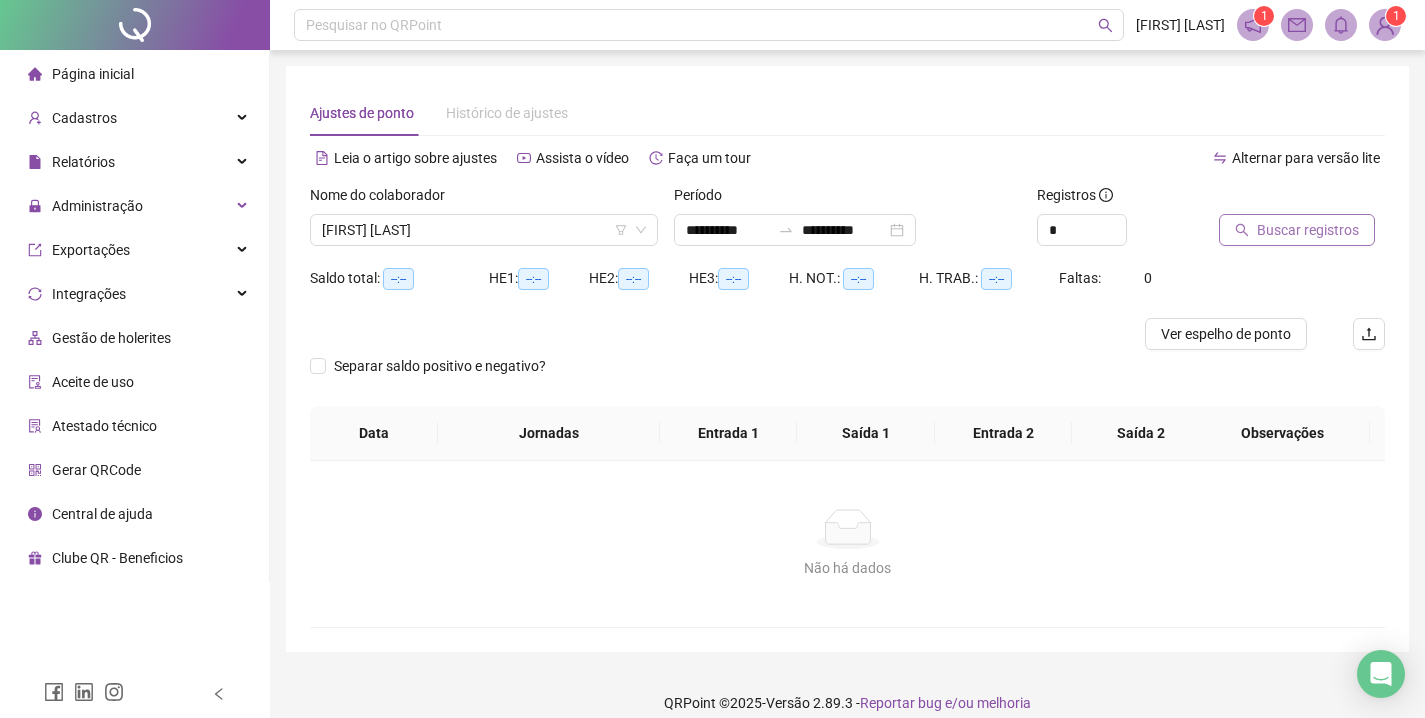 click on "Buscar registros" at bounding box center (1308, 230) 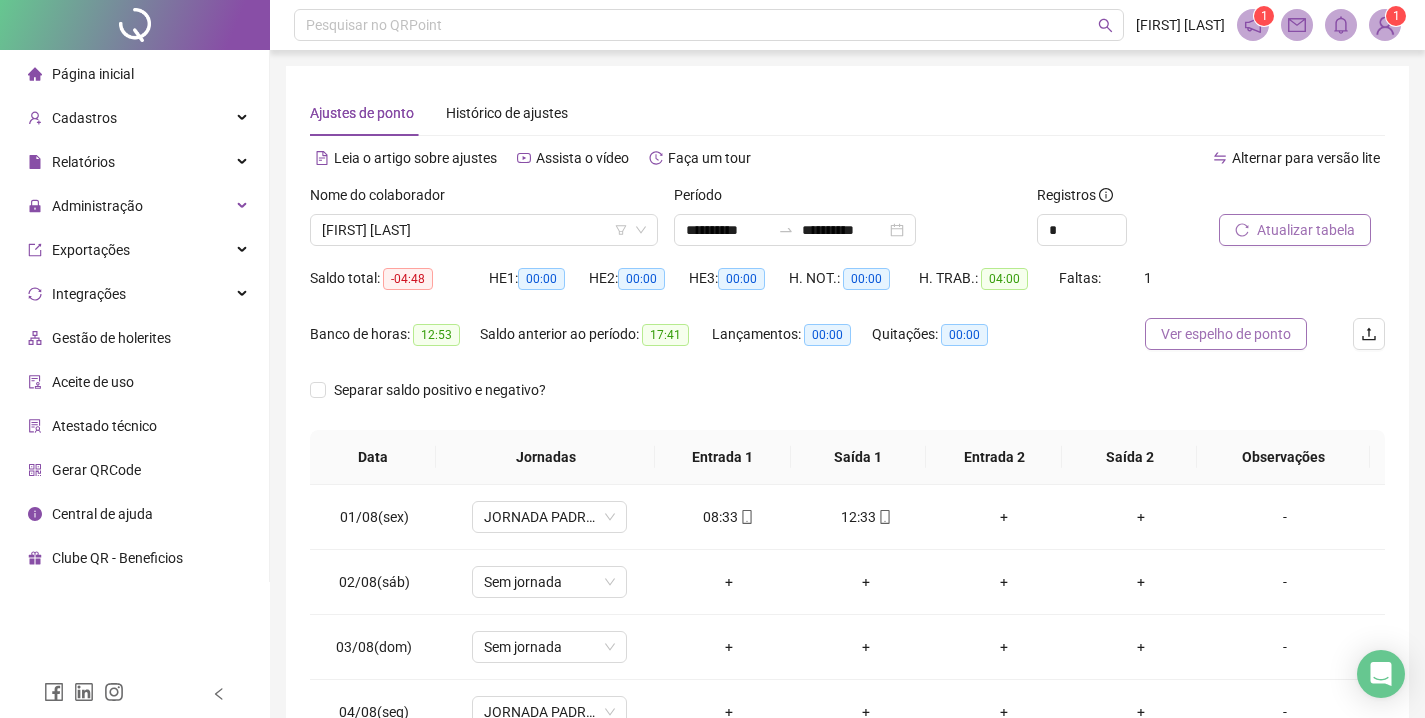 click on "Ver espelho de ponto" at bounding box center [1226, 334] 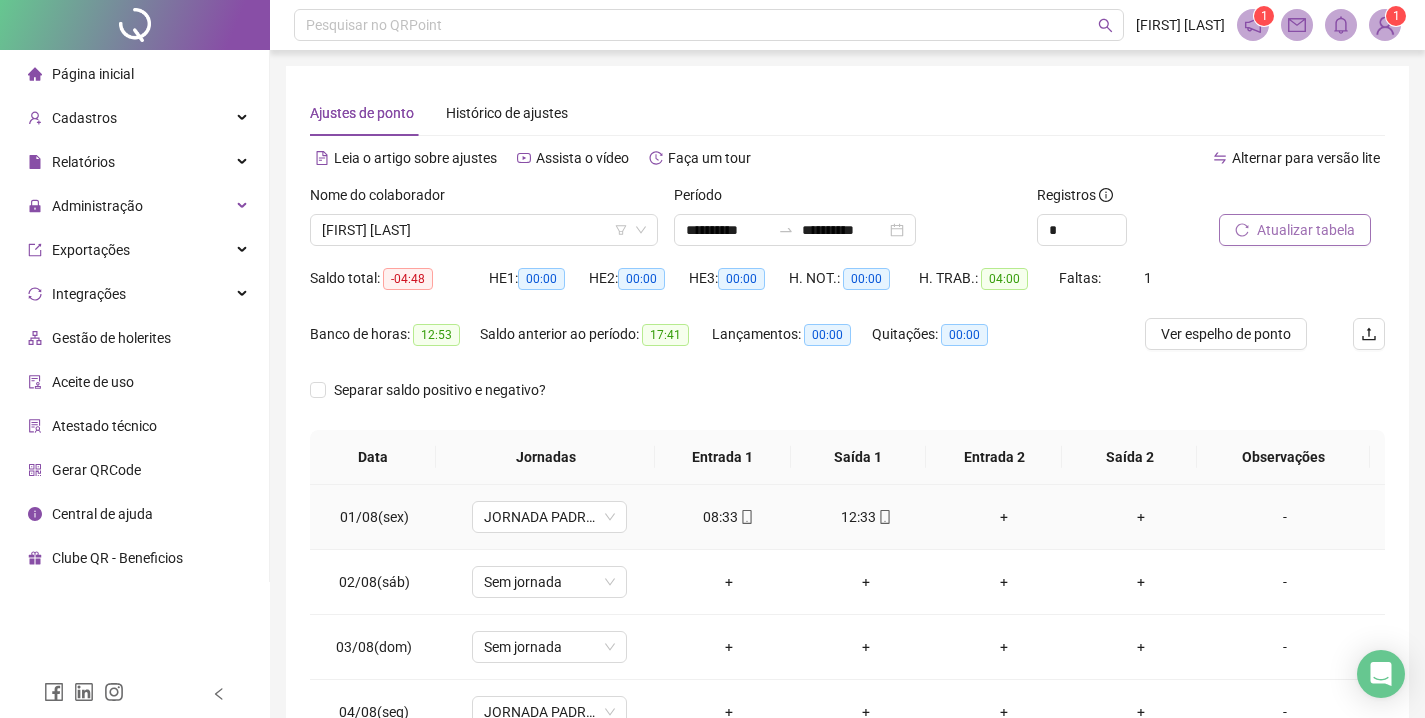 click on "-" at bounding box center [1285, 517] 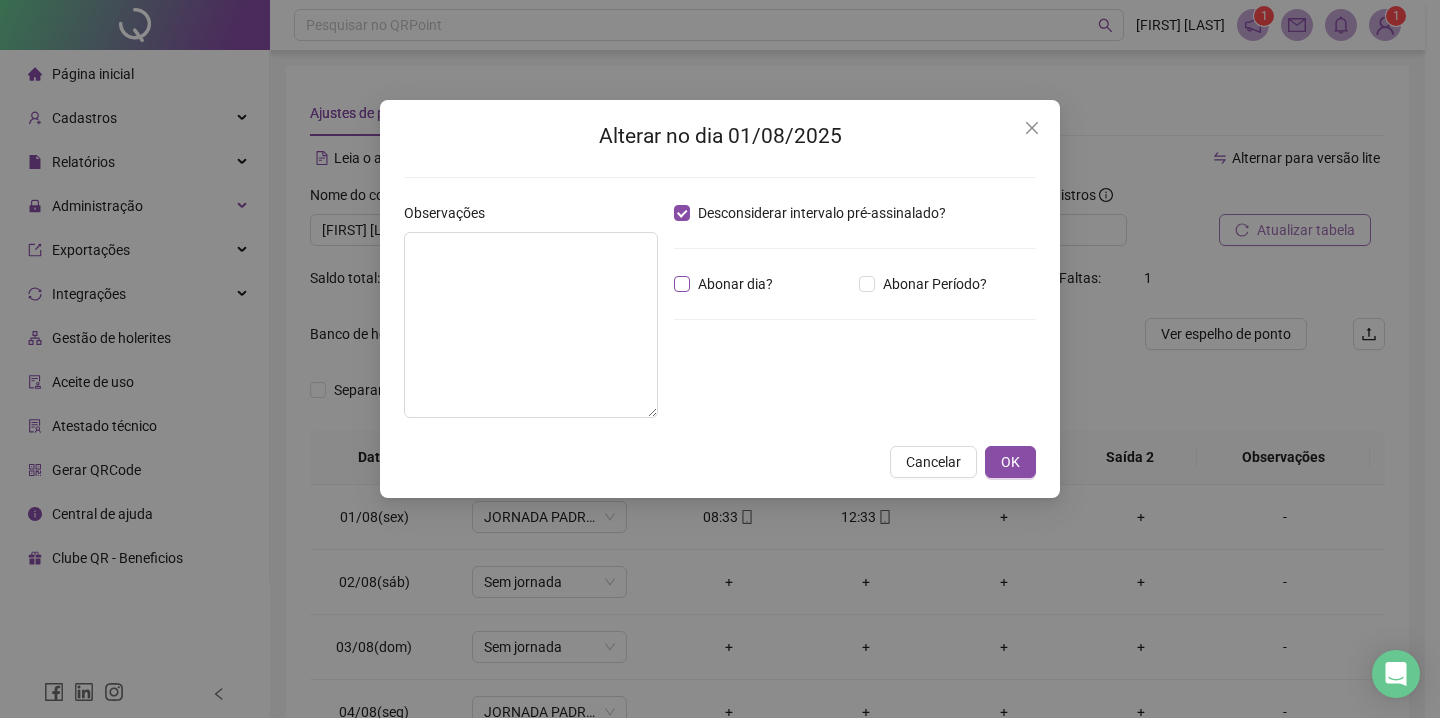 click on "Abonar dia?" at bounding box center (735, 284) 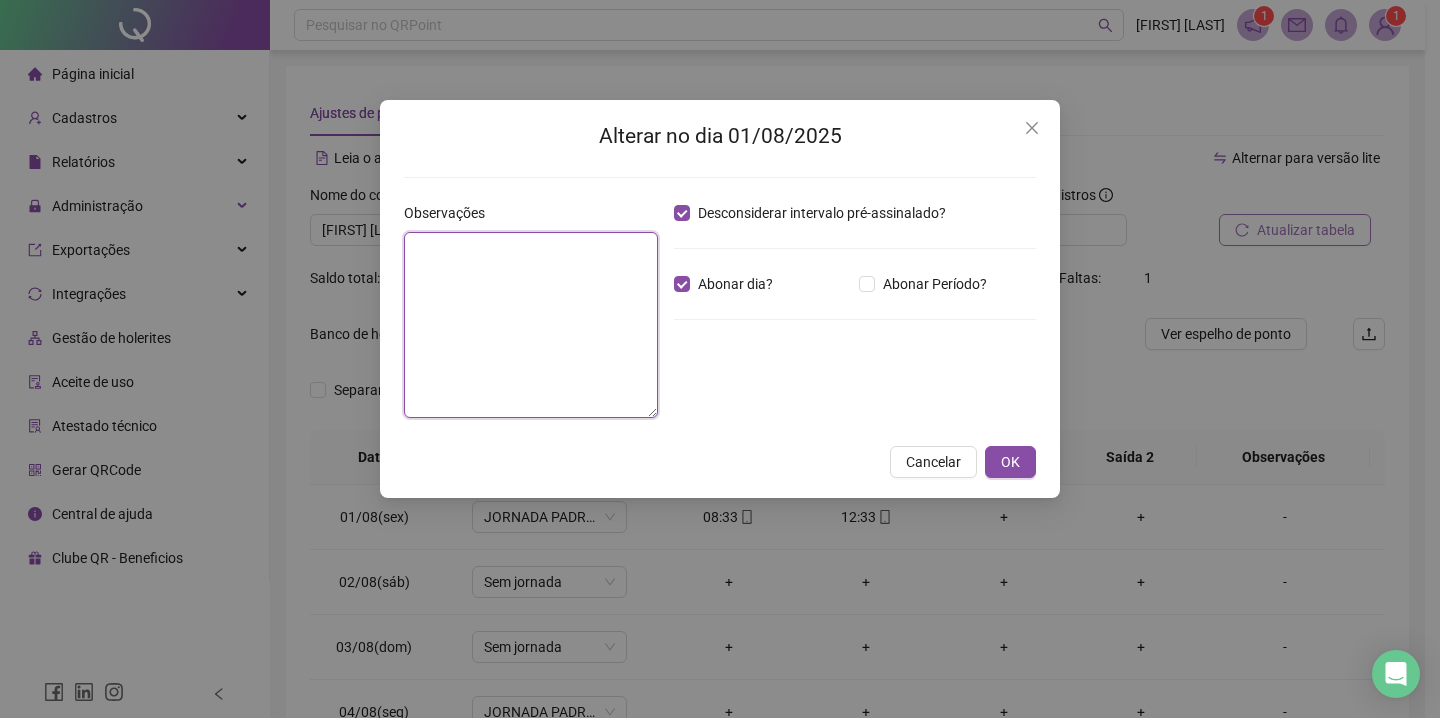 click at bounding box center (531, 325) 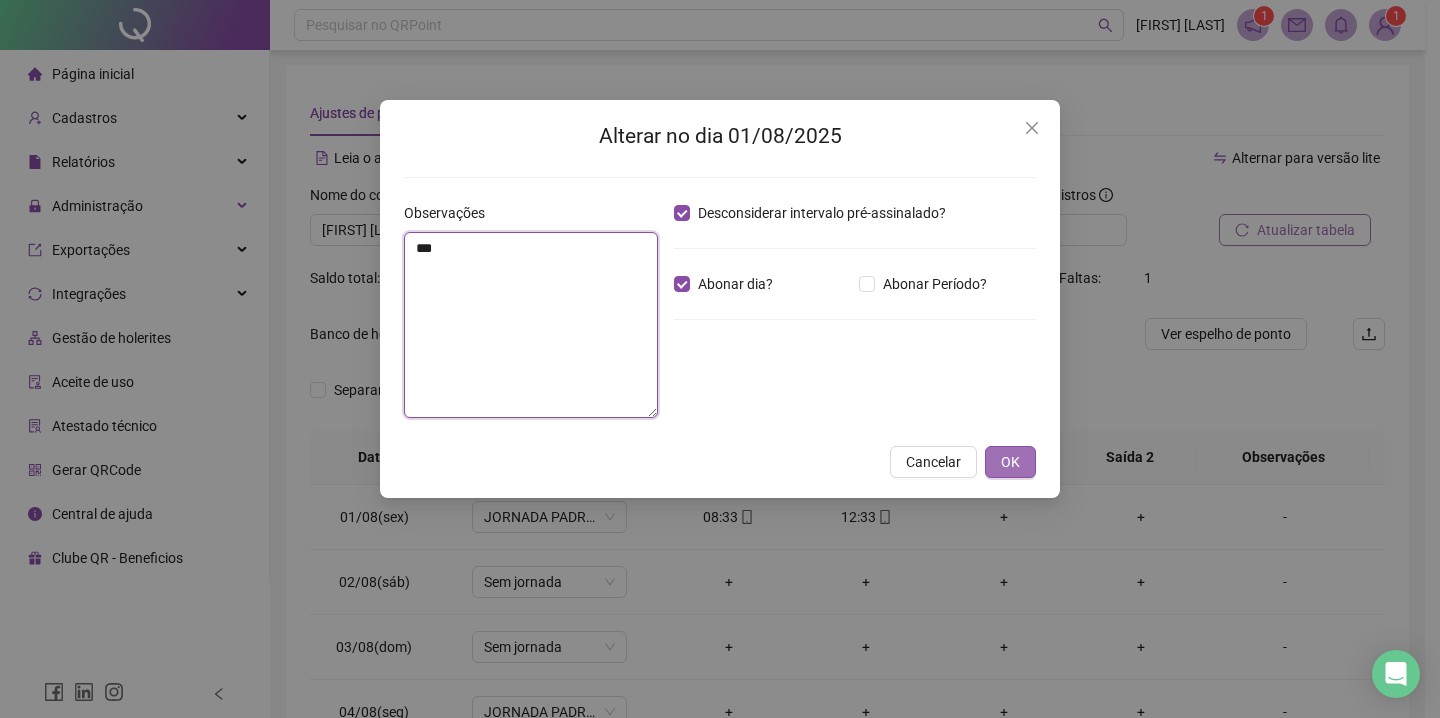 type on "***" 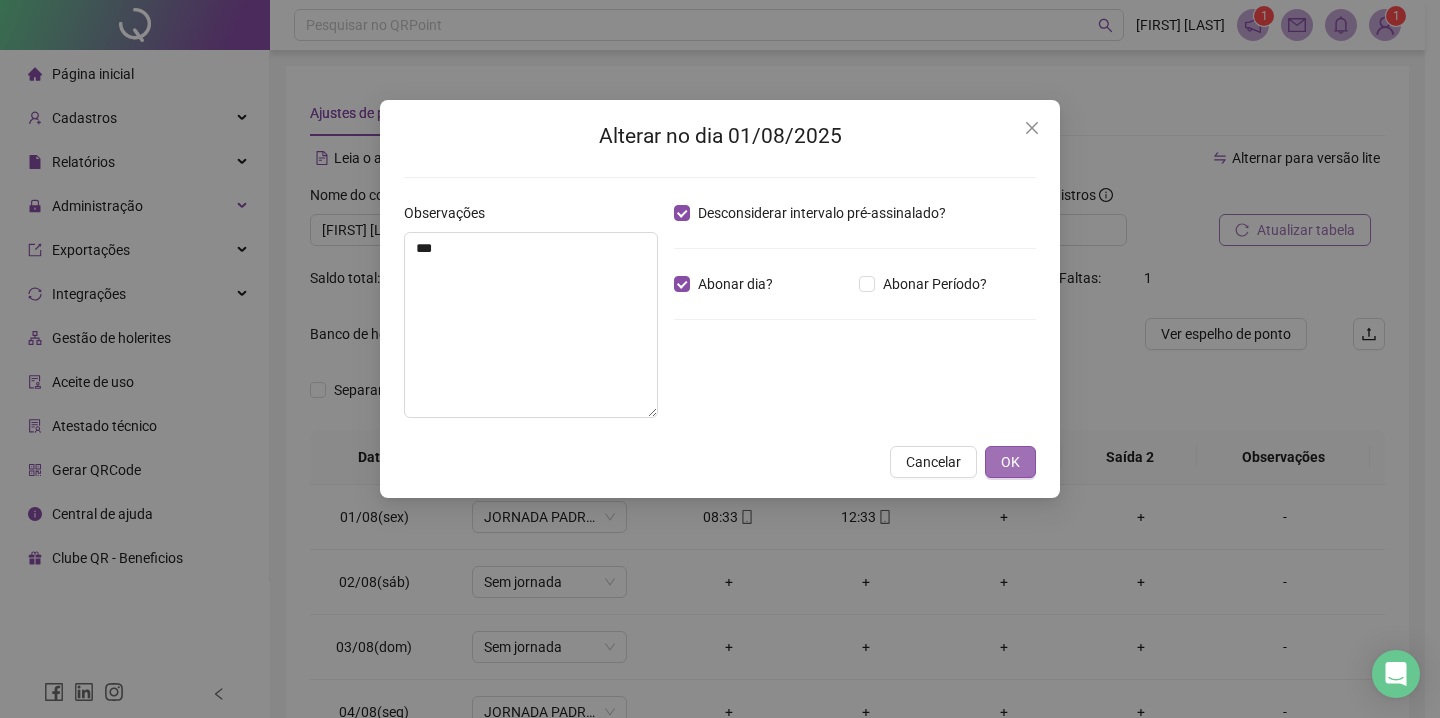 click on "OK" at bounding box center [1010, 462] 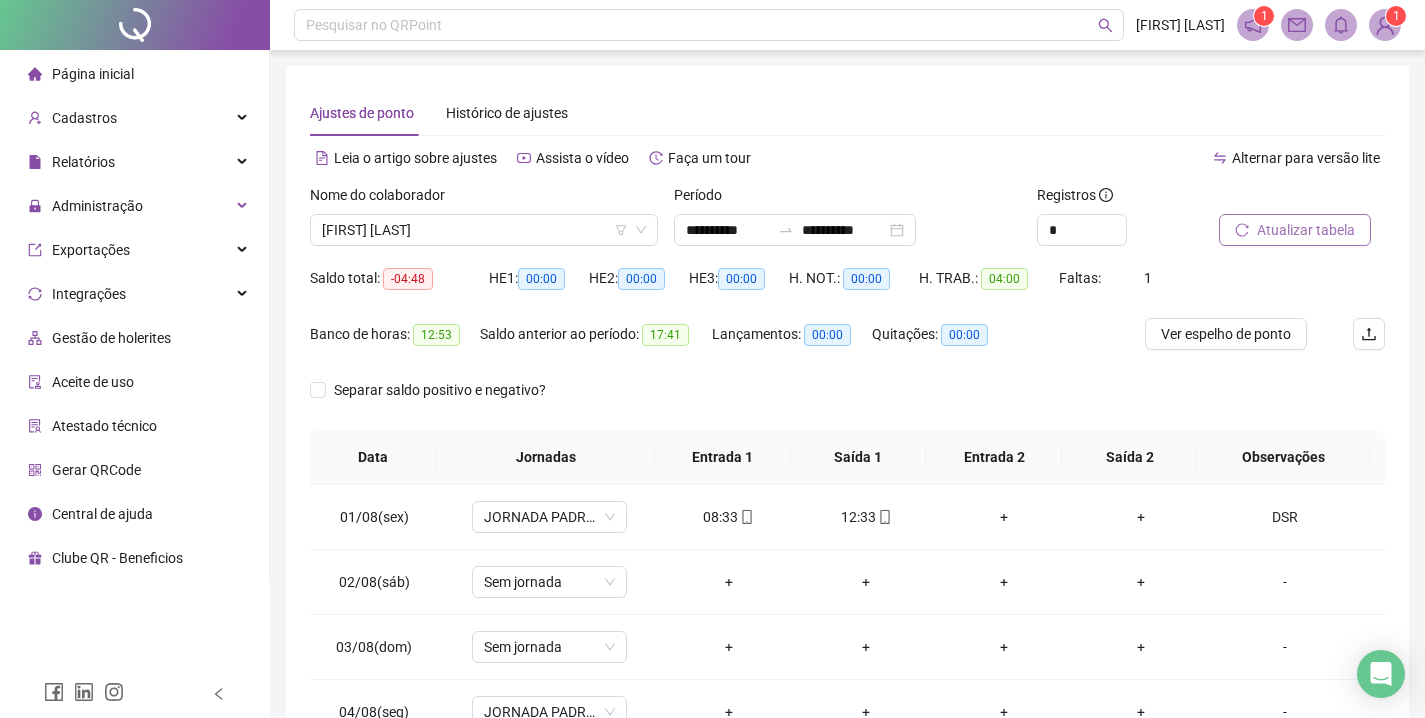 click on "Atualizar tabela" at bounding box center [1306, 230] 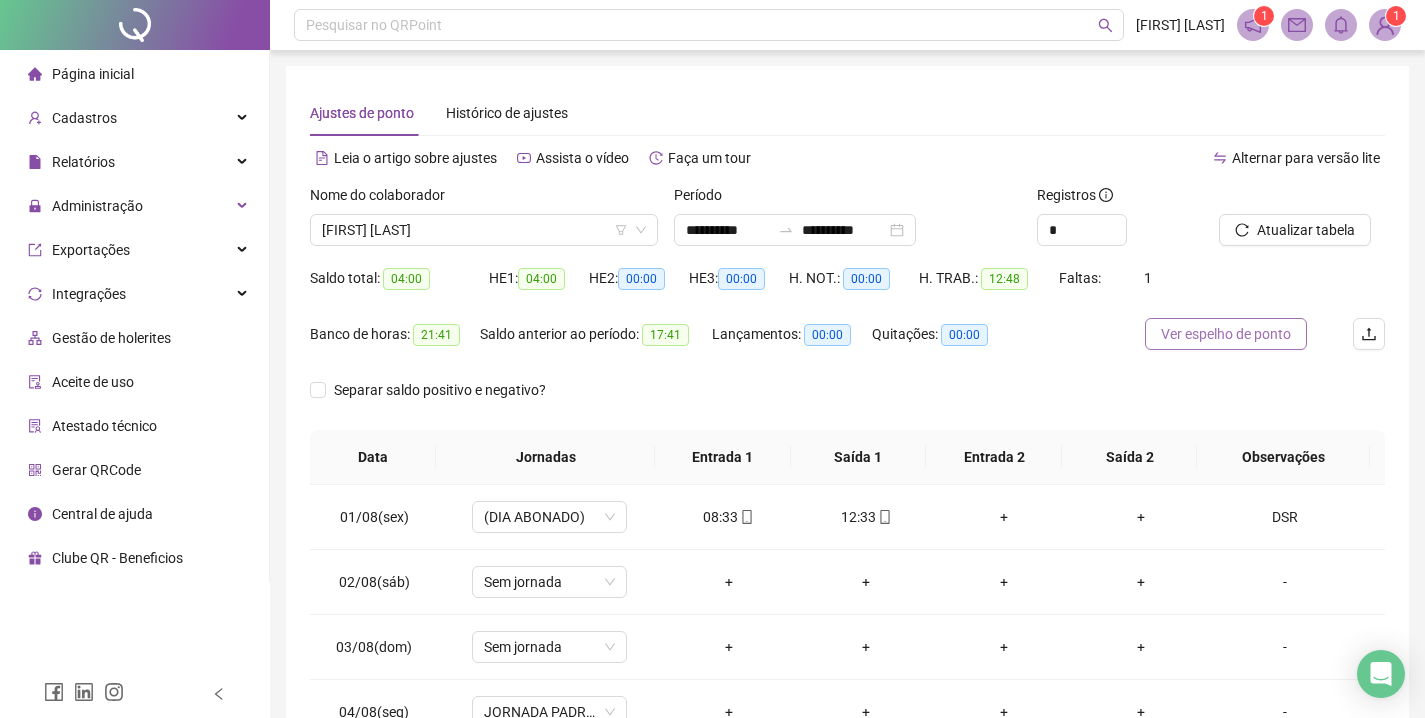 click on "Ver espelho de ponto" at bounding box center (1226, 334) 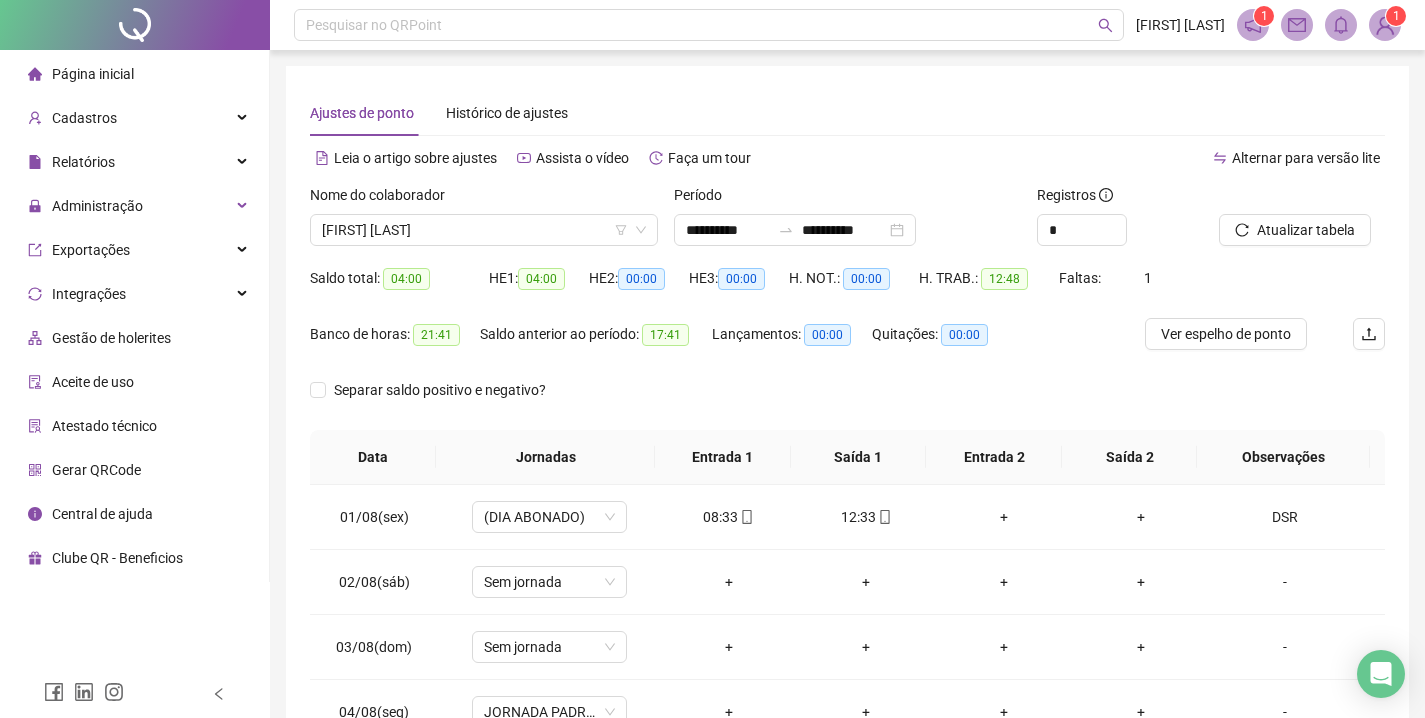 type 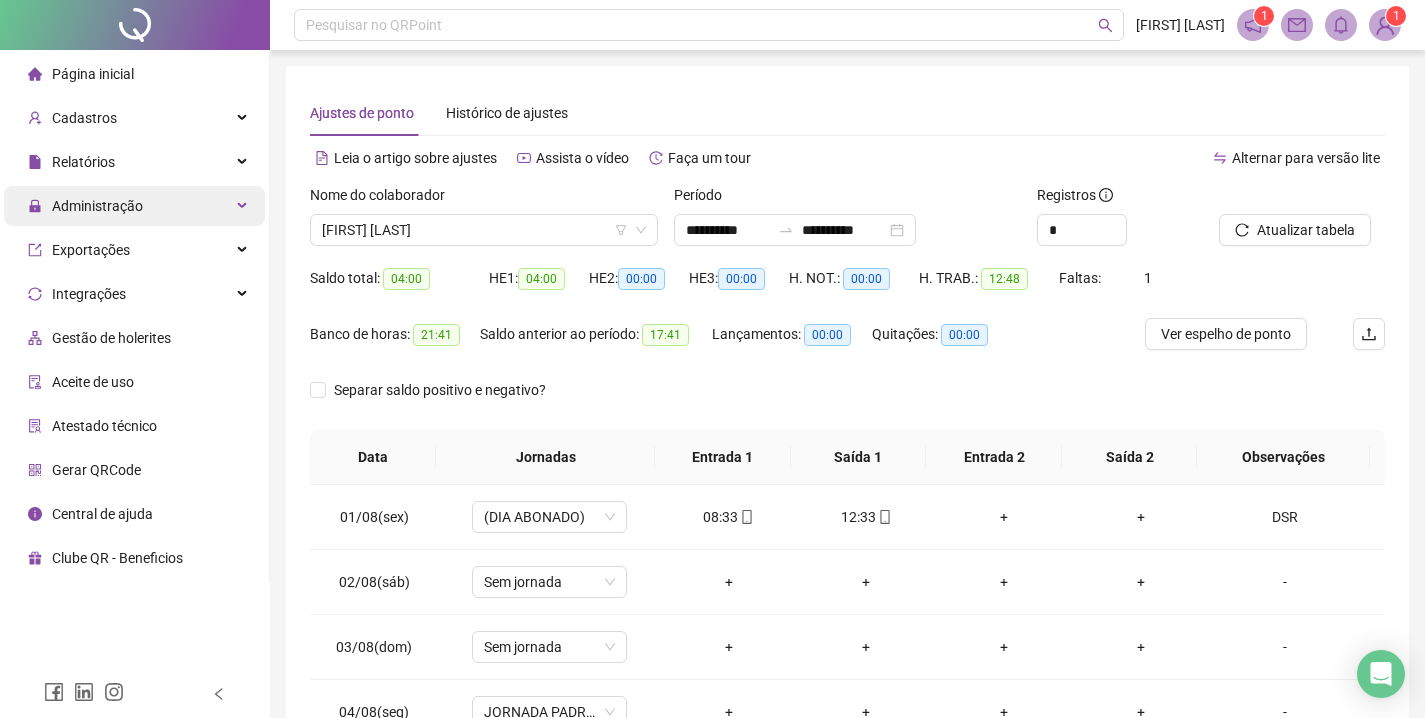 click on "Administração" at bounding box center [134, 206] 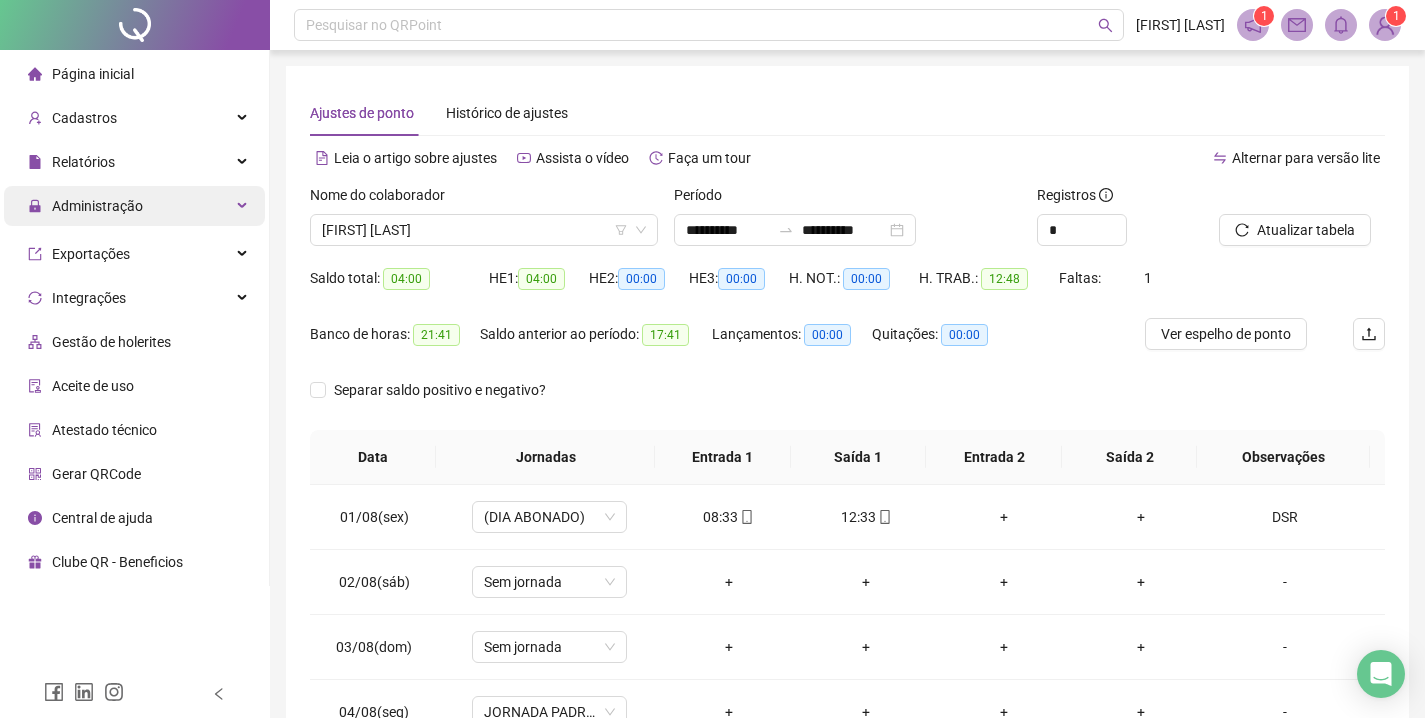 click on "Administração" at bounding box center [134, 206] 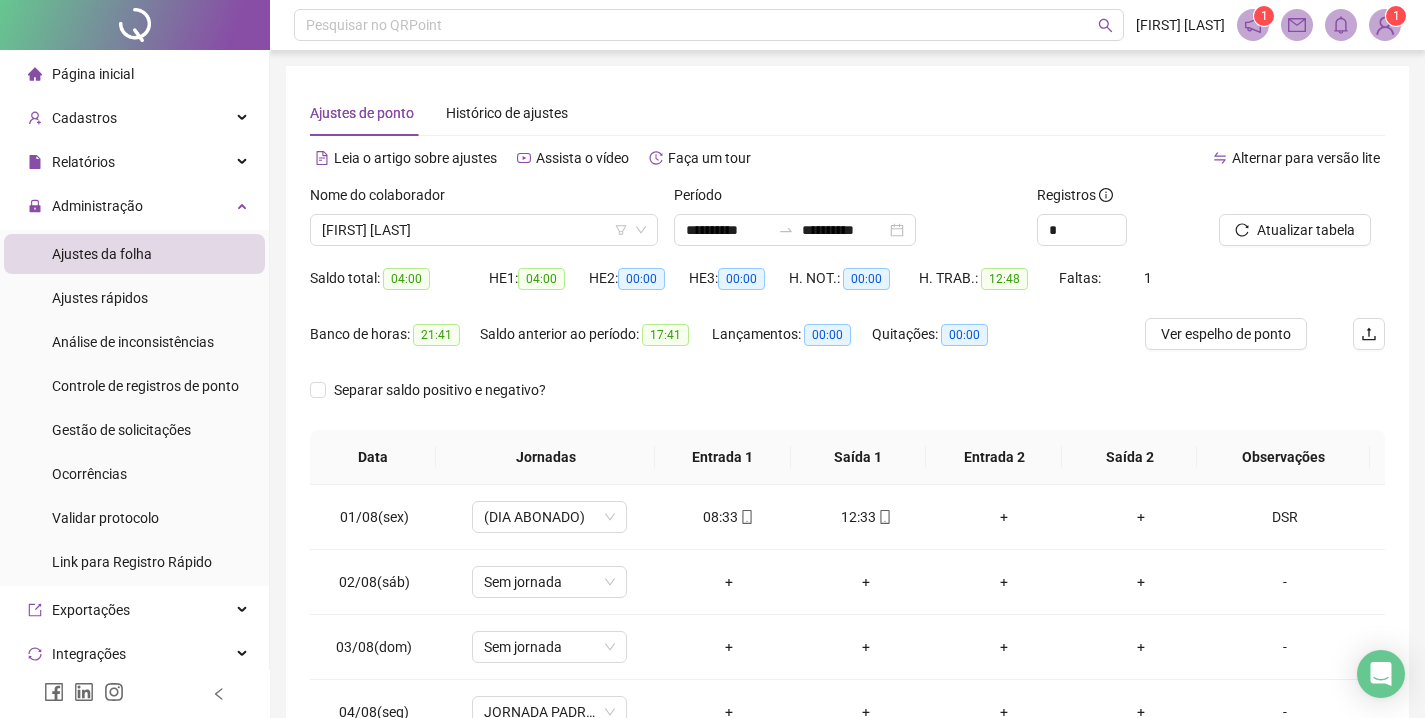 click on "Nome do colaborador" at bounding box center (484, 199) 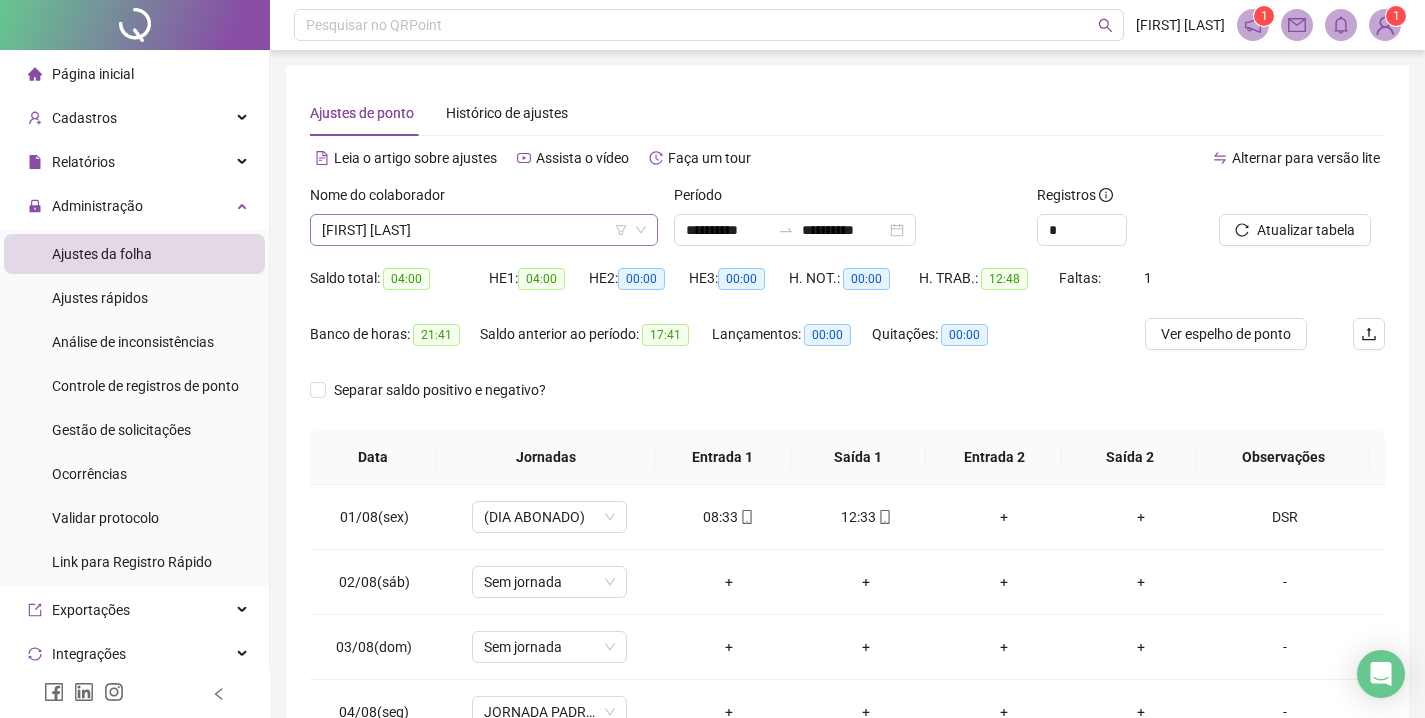 click on "[FIRST] [LAST]" at bounding box center [484, 230] 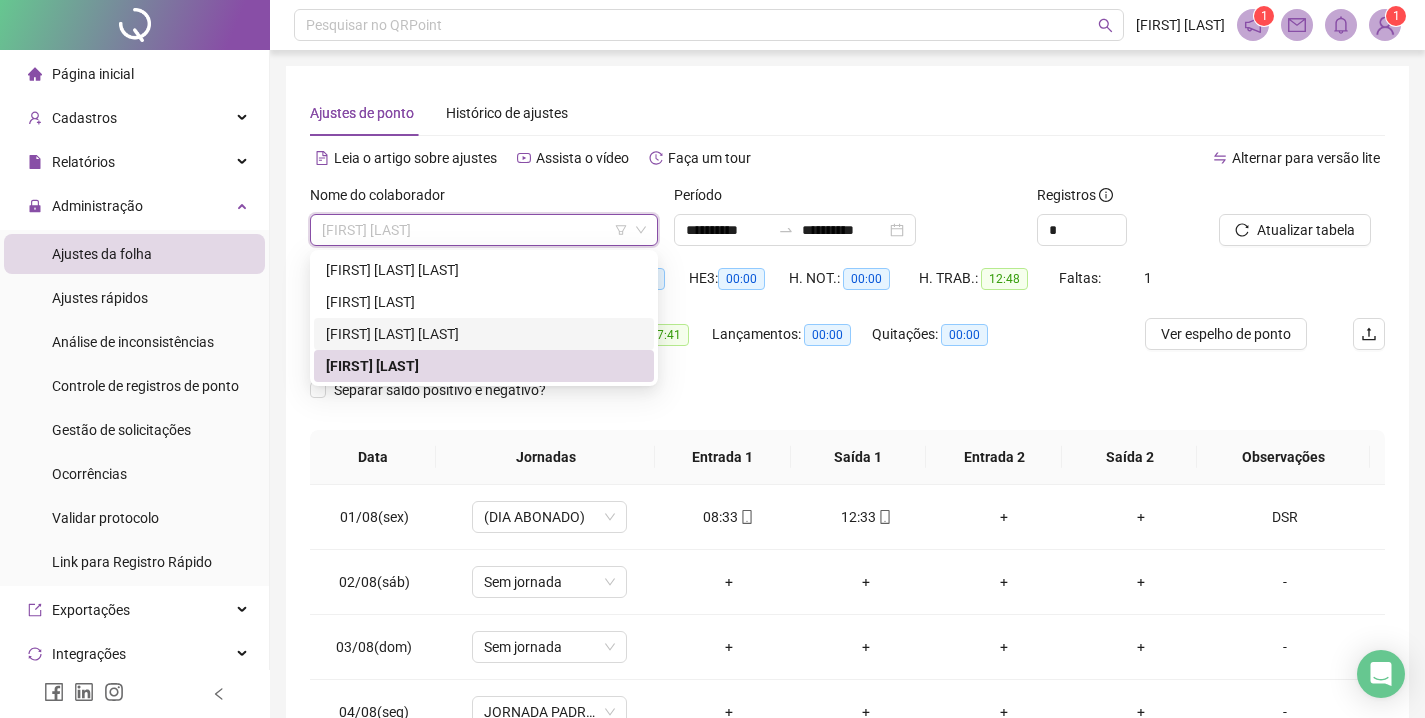 click on "[FIRST] [LAST] [LAST]" at bounding box center (484, 334) 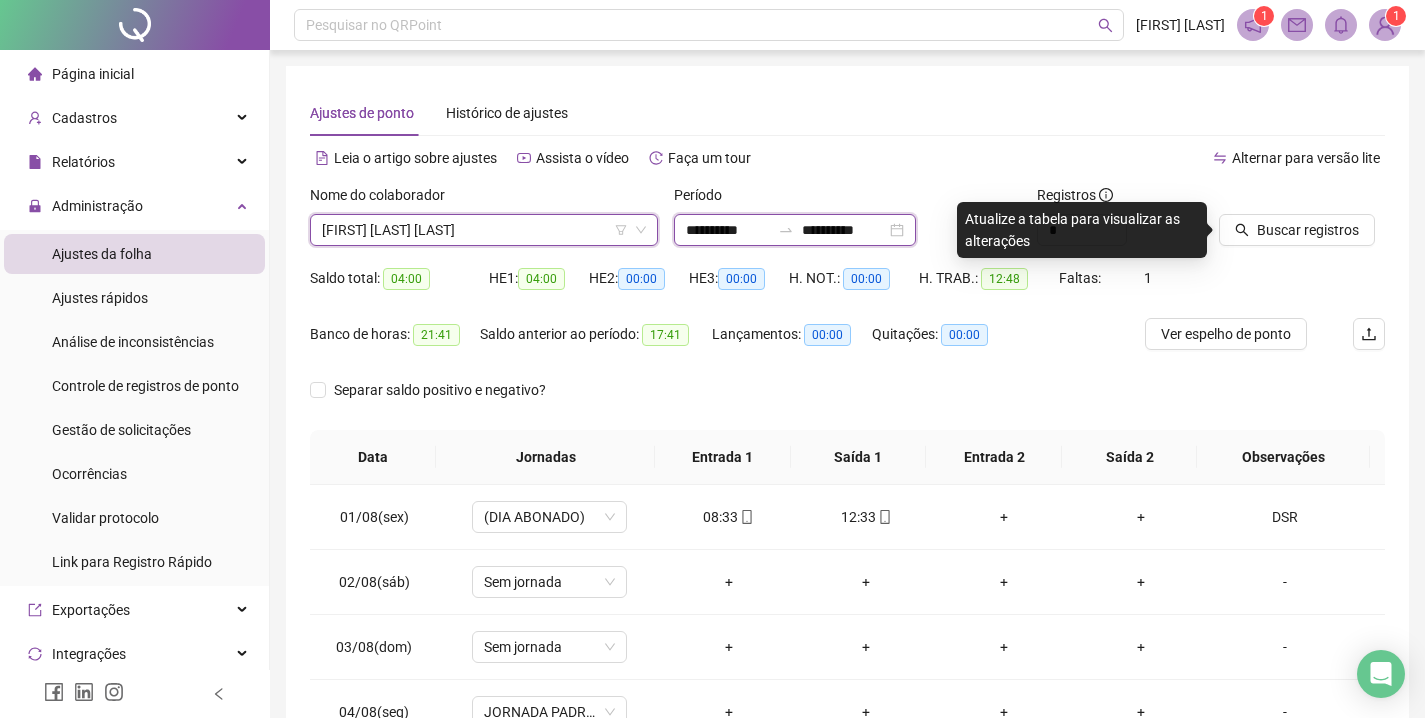 click on "**********" at bounding box center (728, 230) 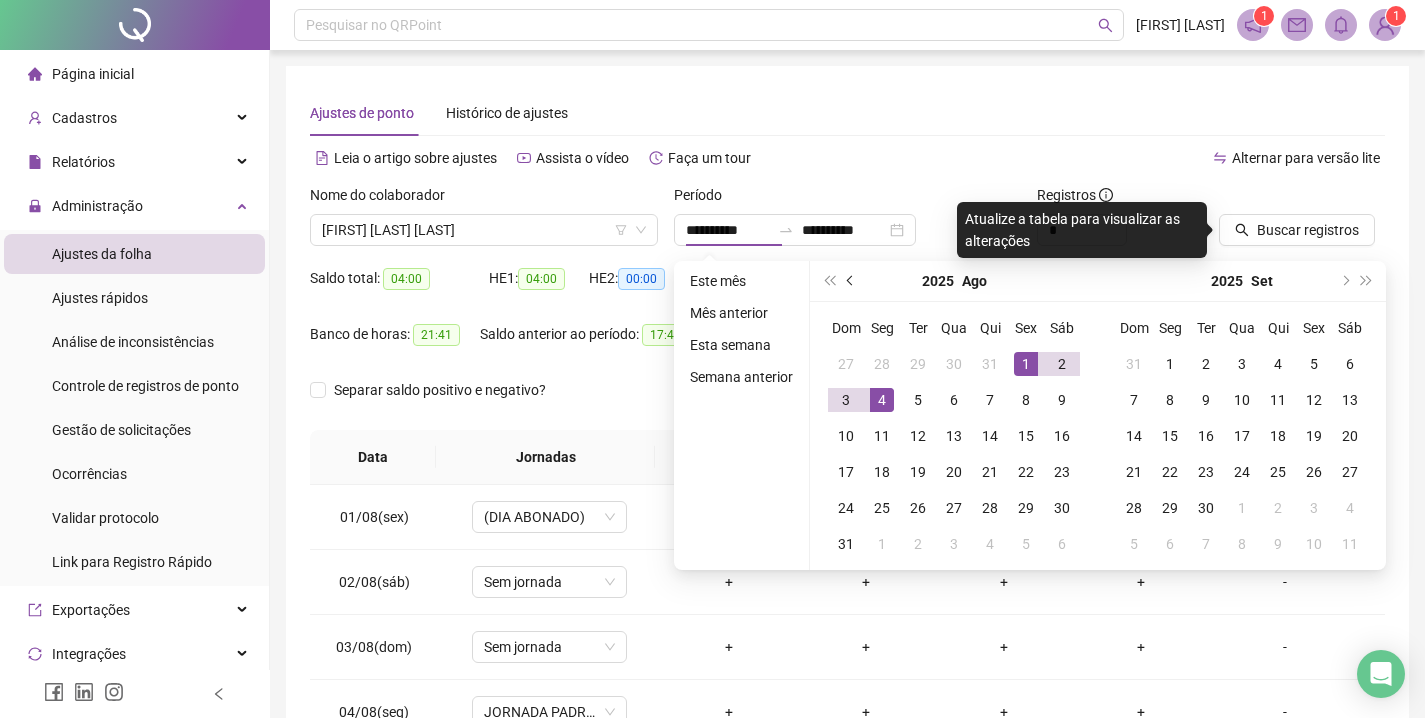 click at bounding box center (851, 281) 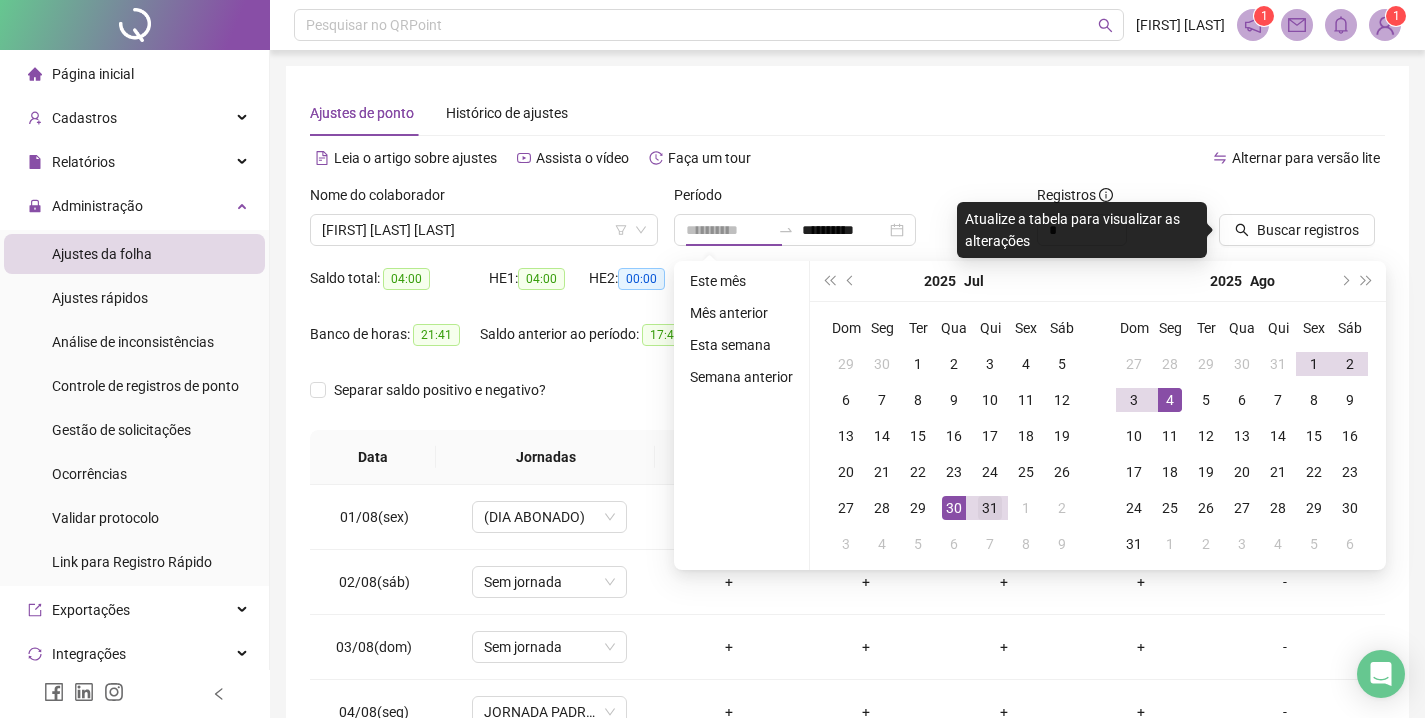 type on "**********" 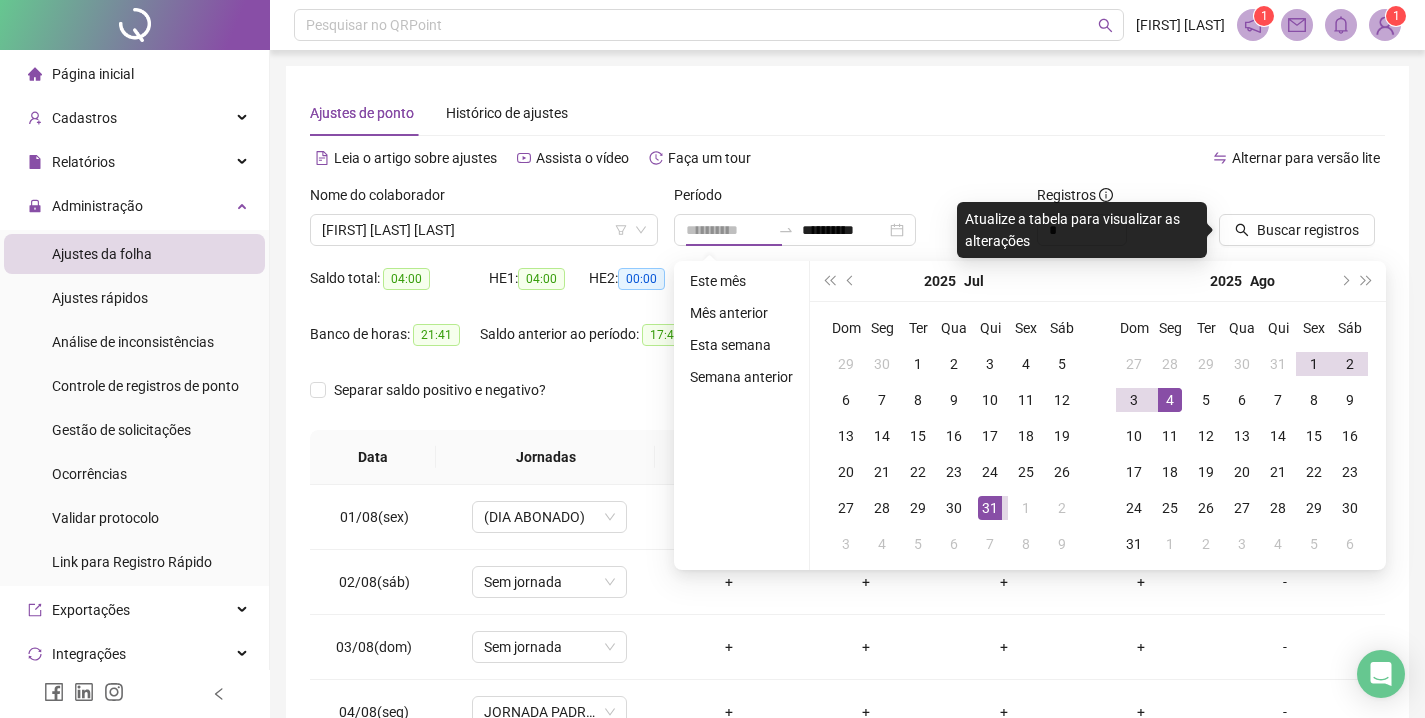 click on "31" at bounding box center [990, 508] 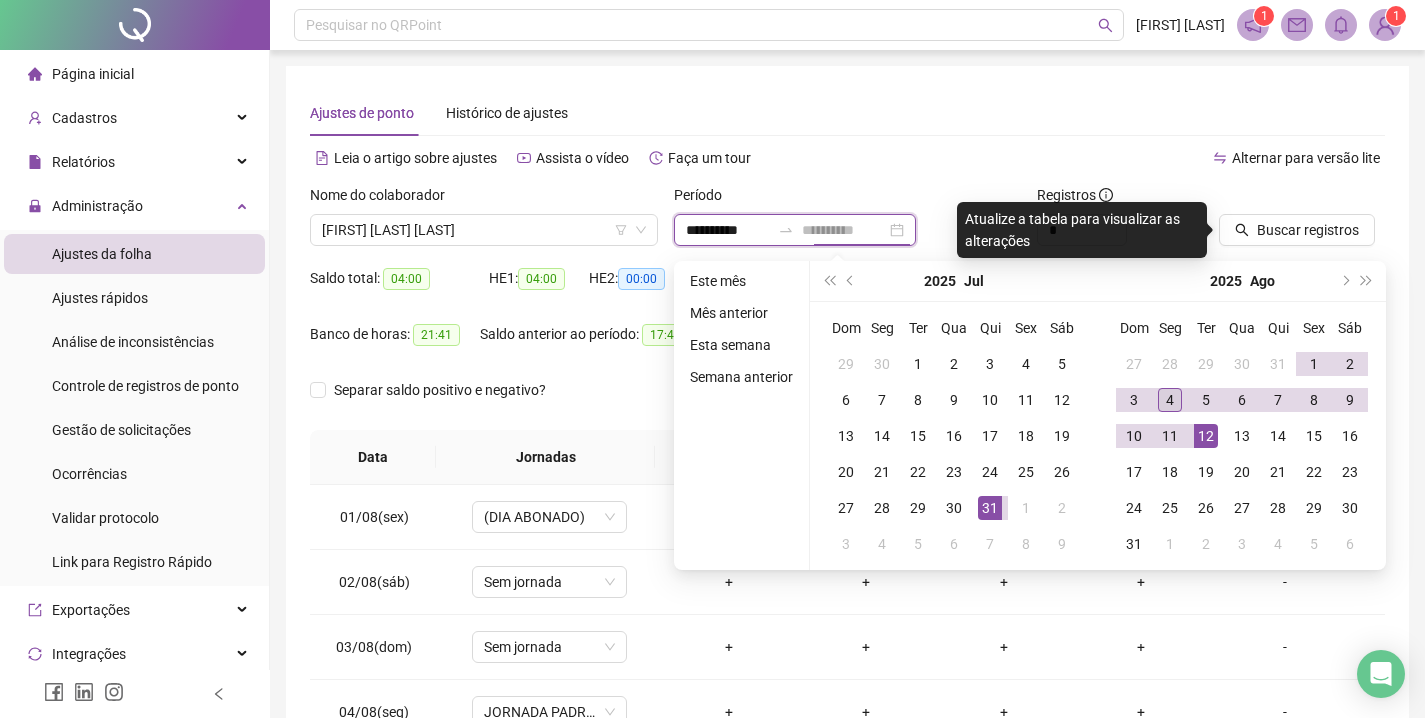 type on "**********" 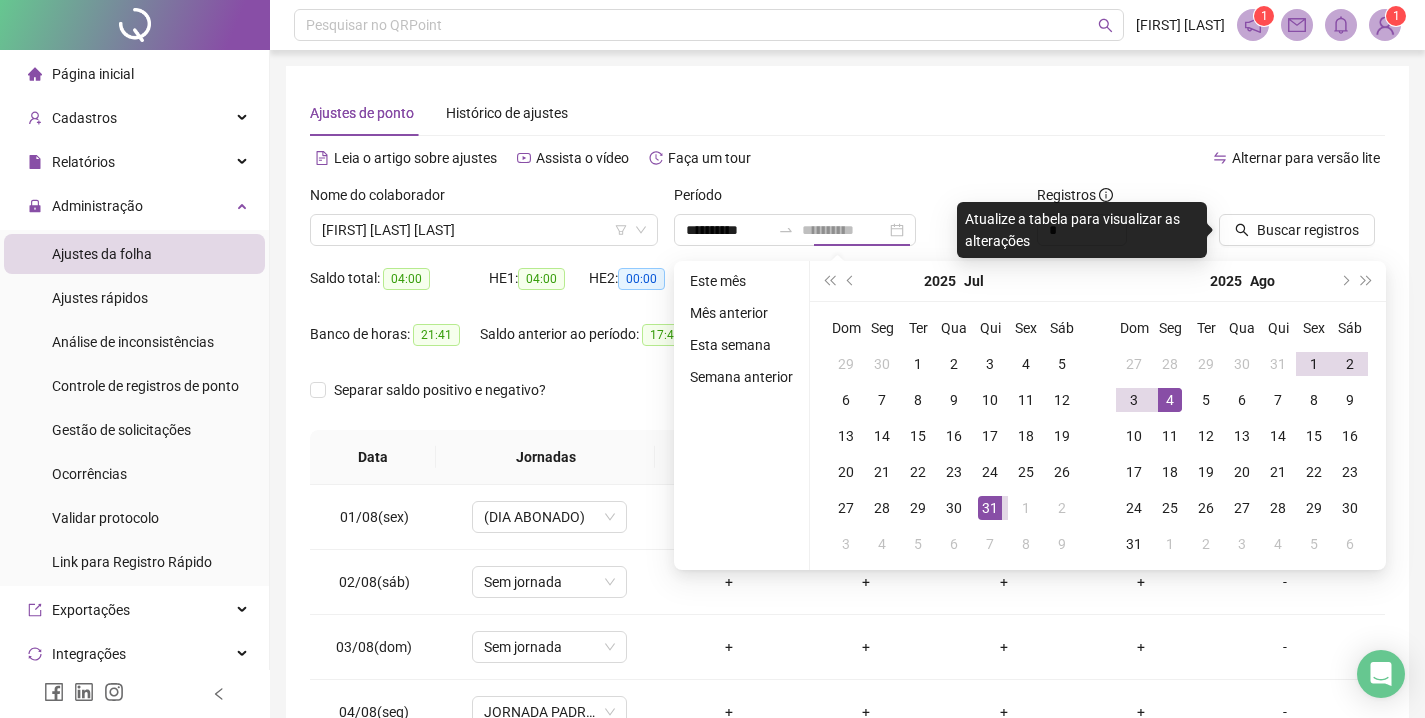 click on "4" at bounding box center [1170, 400] 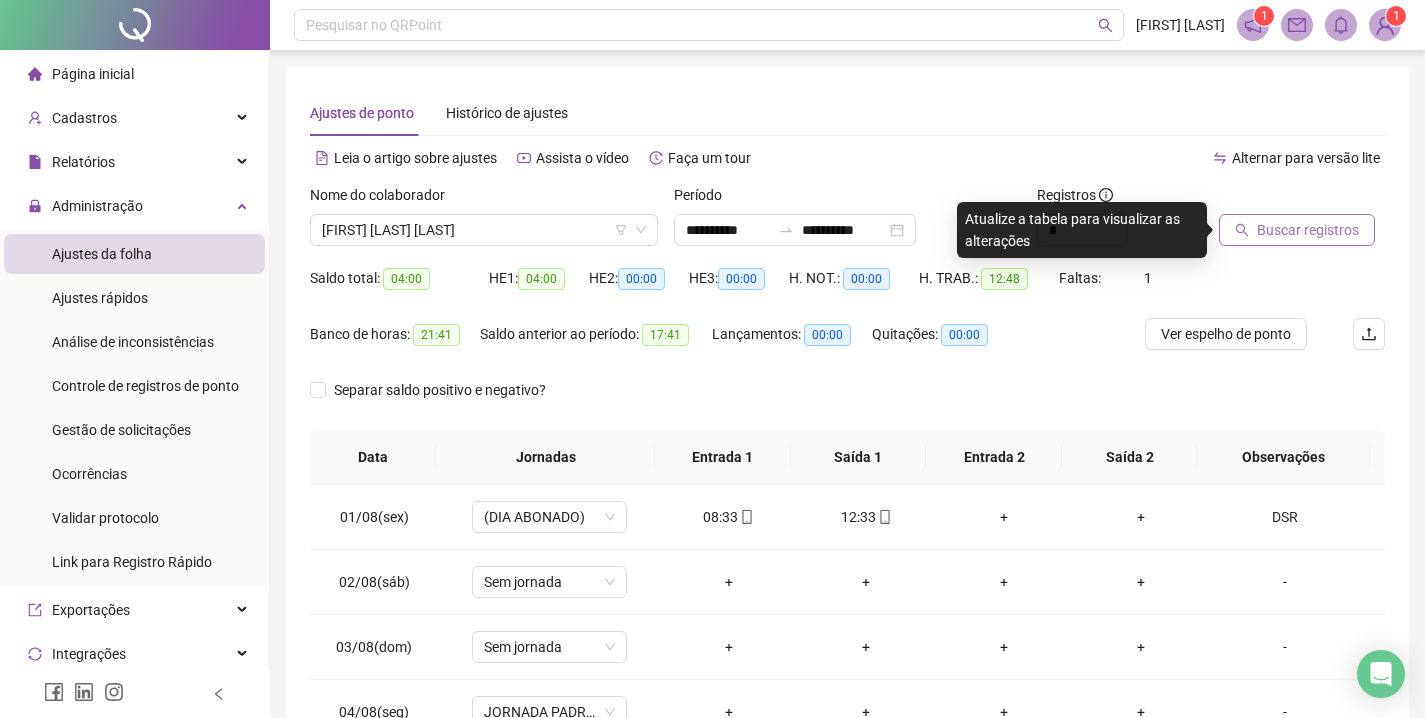 click on "Buscar registros" at bounding box center [1308, 230] 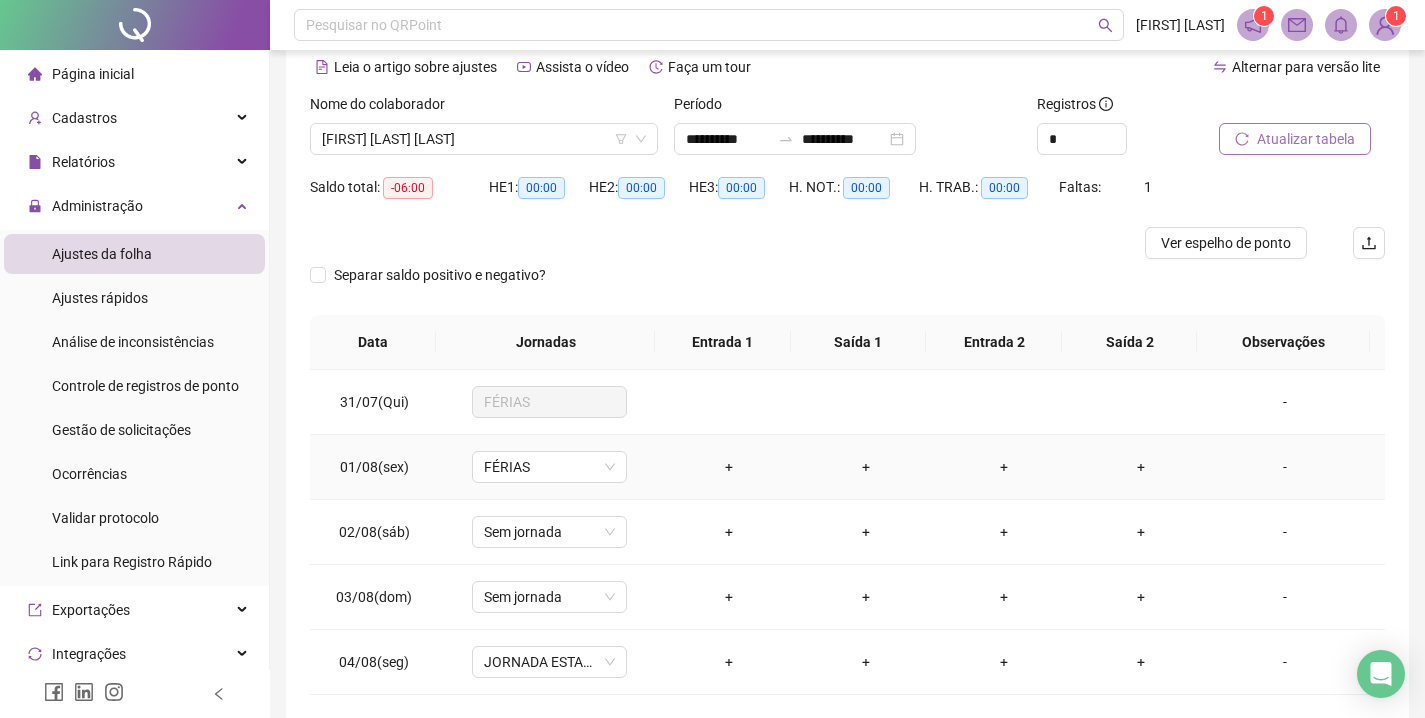 scroll, scrollTop: 100, scrollLeft: 0, axis: vertical 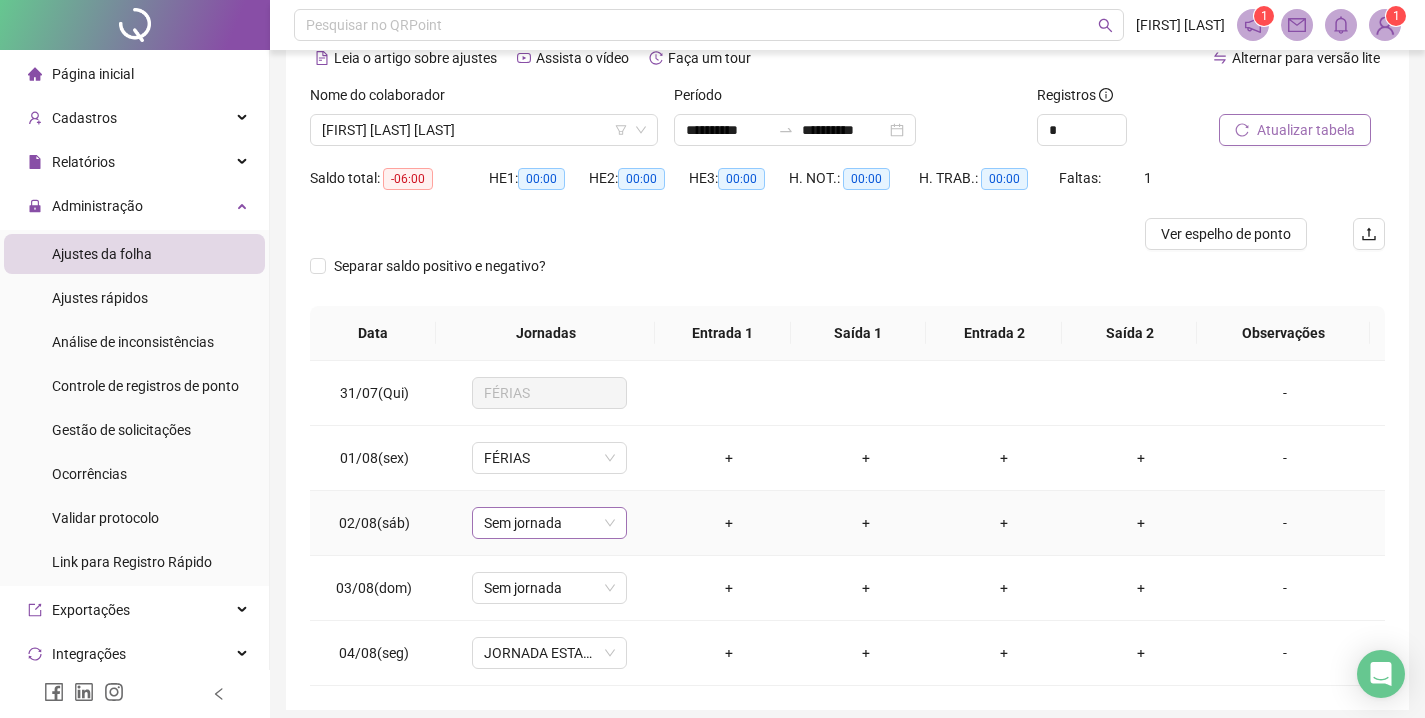 click on "Sem jornada" at bounding box center (549, 523) 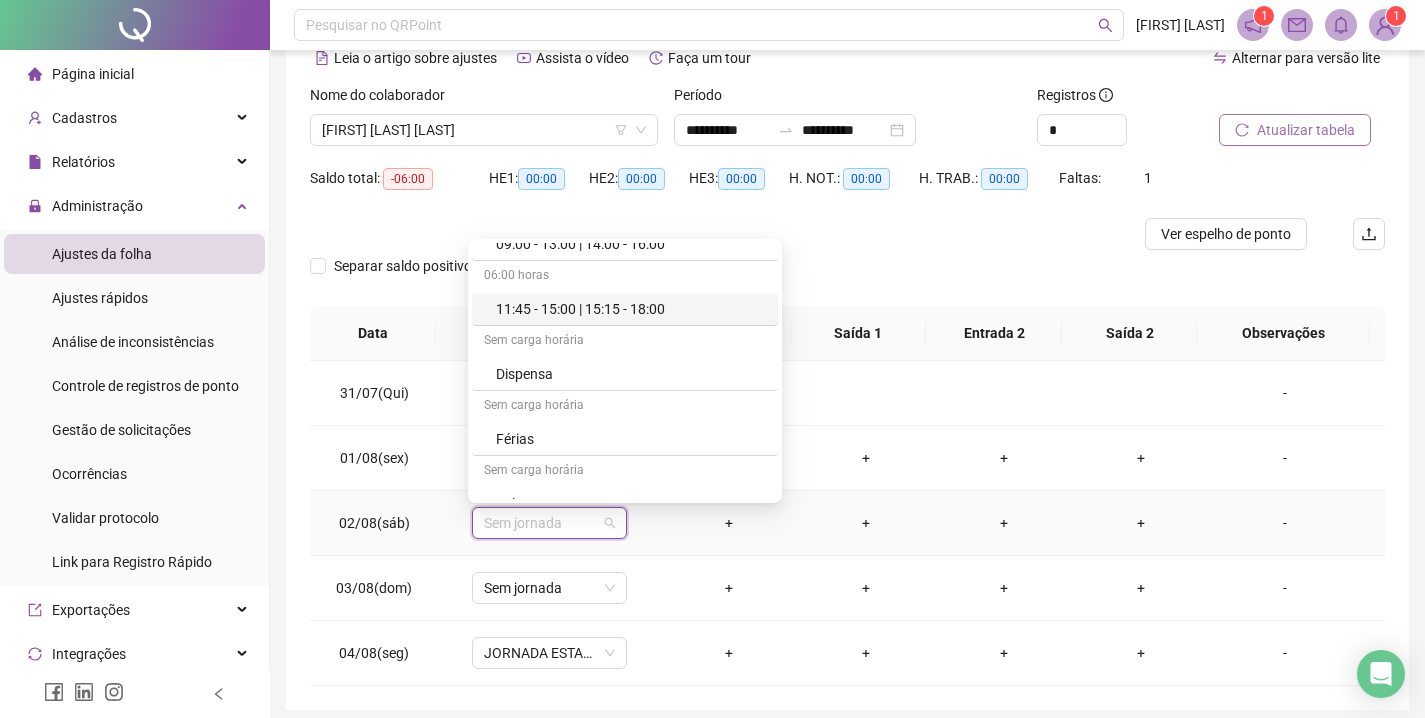 scroll, scrollTop: 178, scrollLeft: 0, axis: vertical 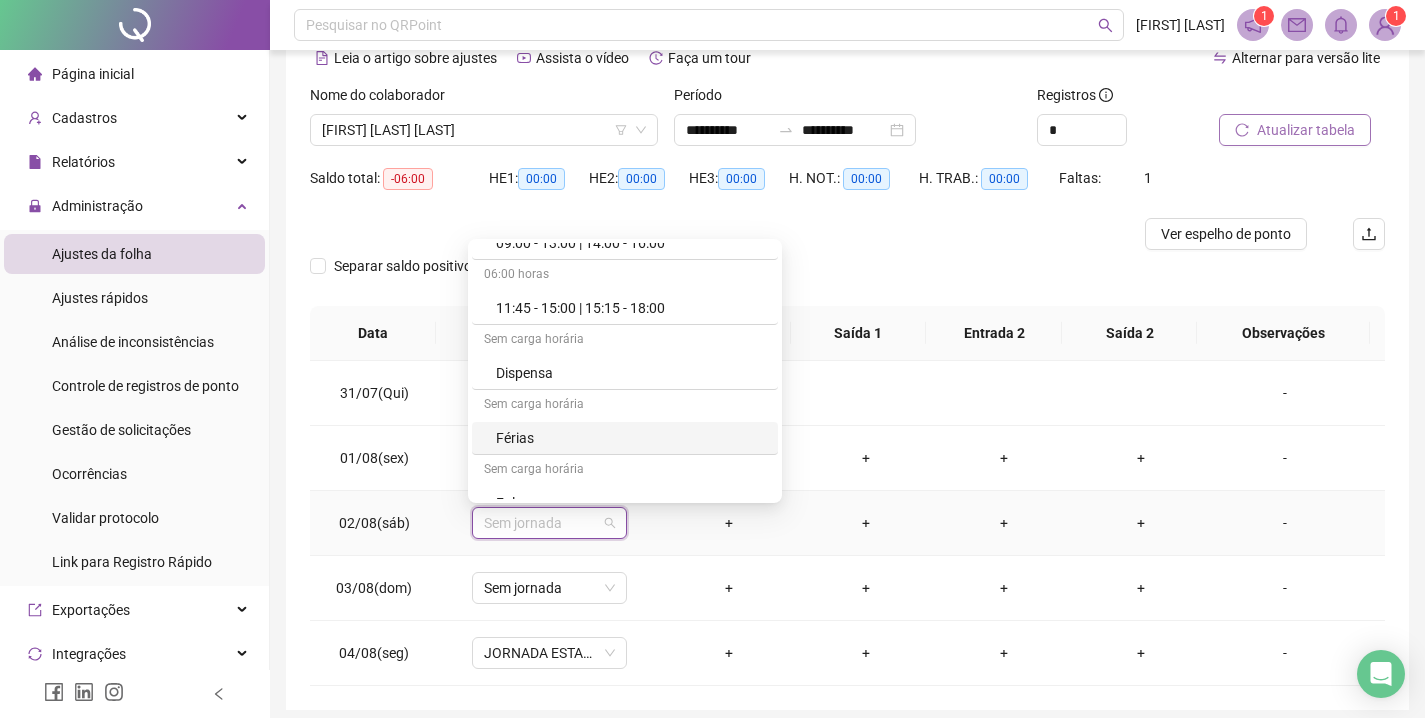 click on "Férias" at bounding box center [631, 438] 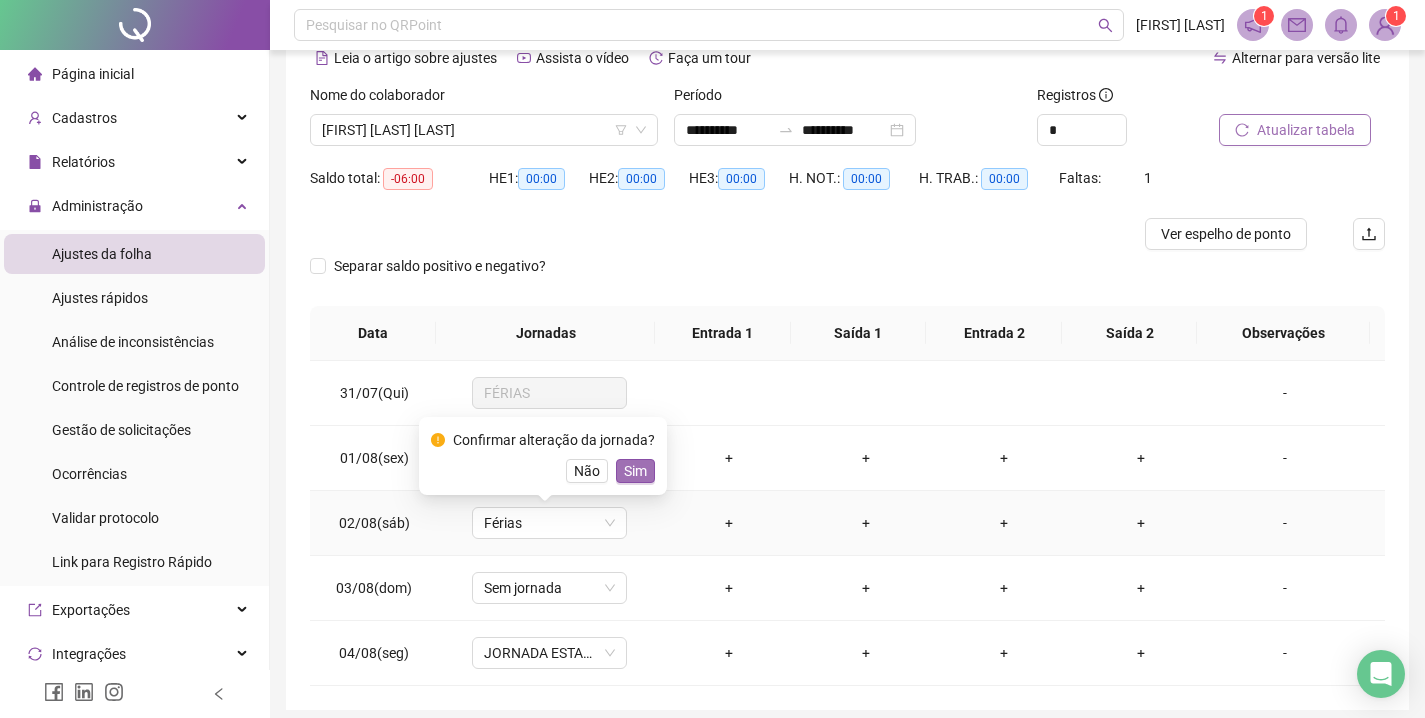 click on "Sim" at bounding box center (635, 471) 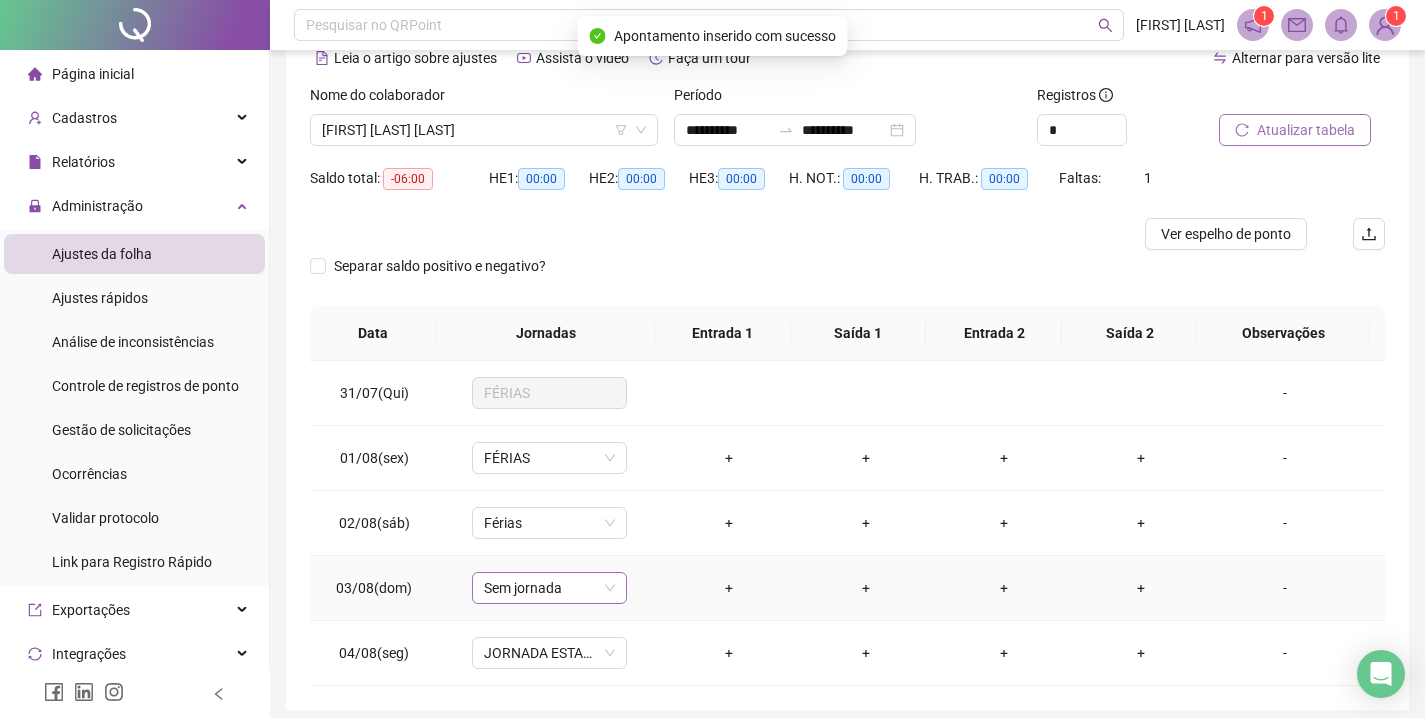 click on "Sem jornada" at bounding box center [549, 588] 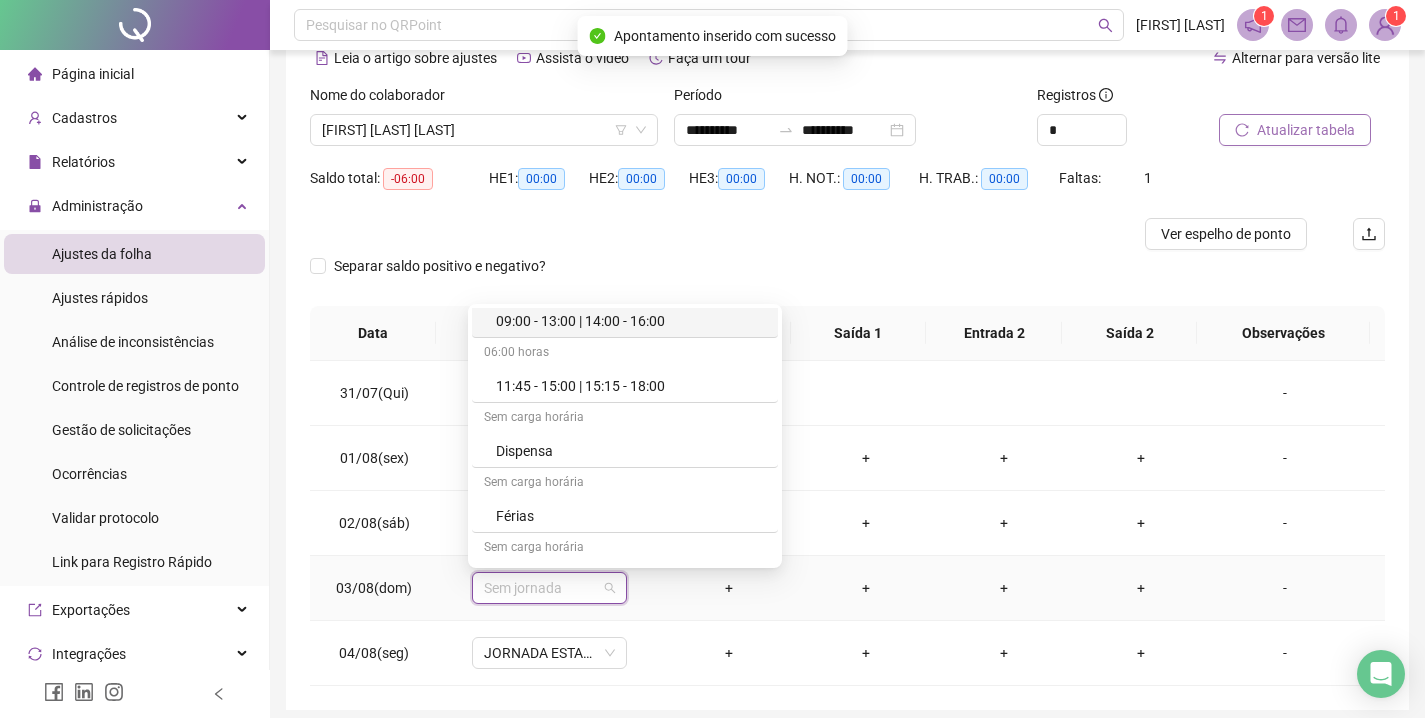 scroll, scrollTop: 173, scrollLeft: 0, axis: vertical 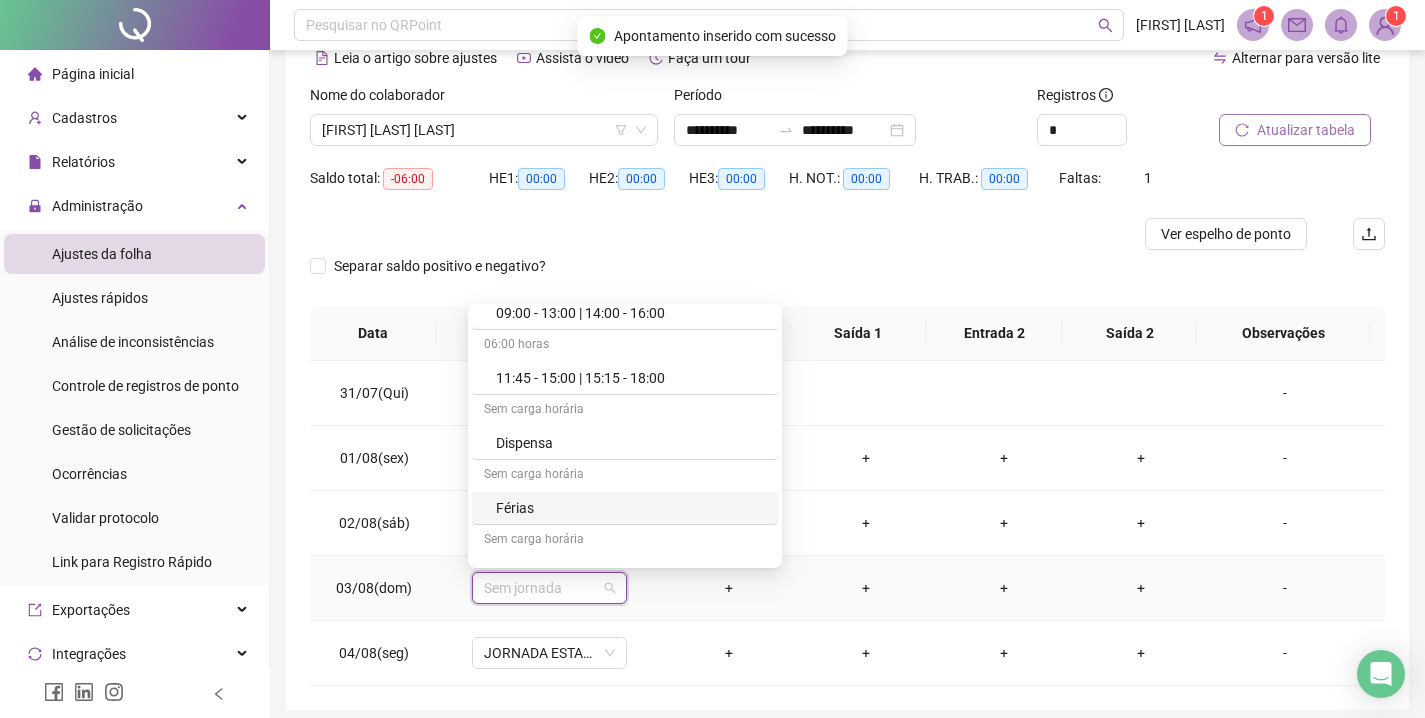 click on "Férias" at bounding box center [631, 508] 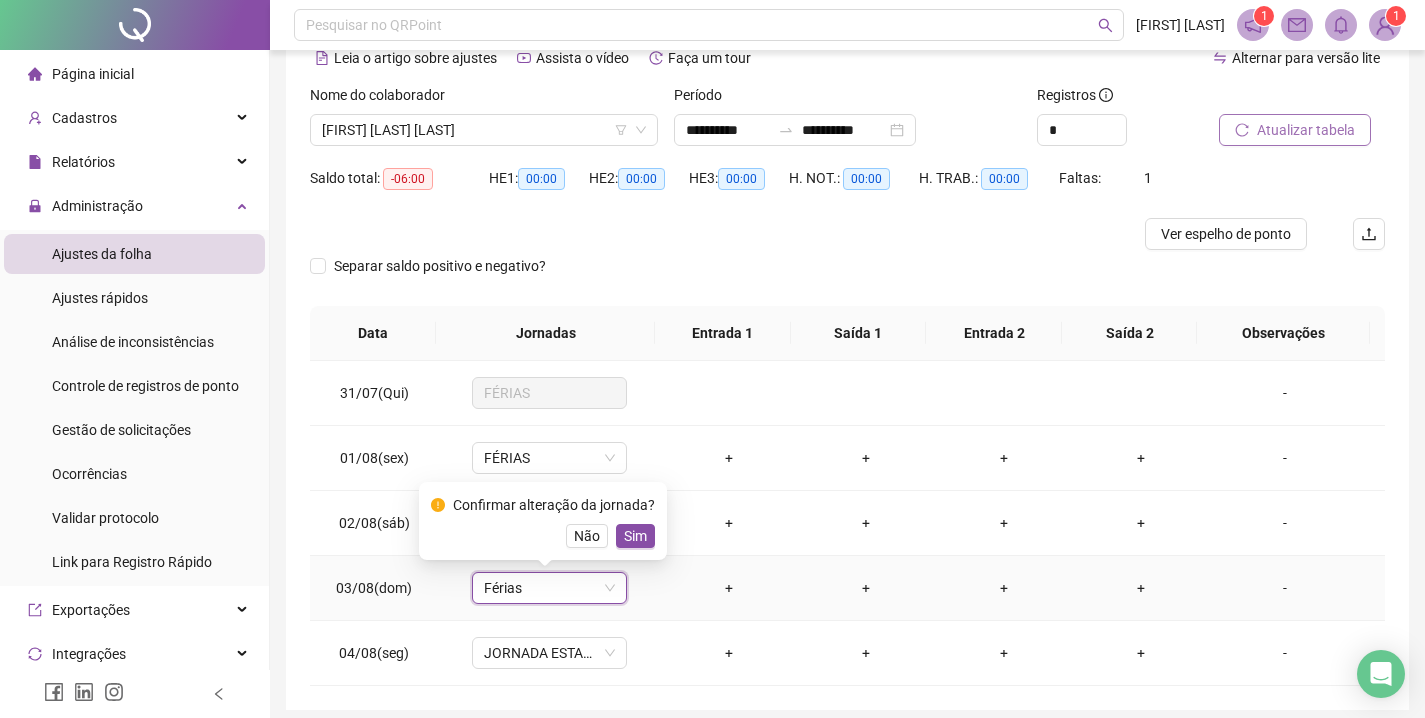 click on "Sim" at bounding box center [635, 536] 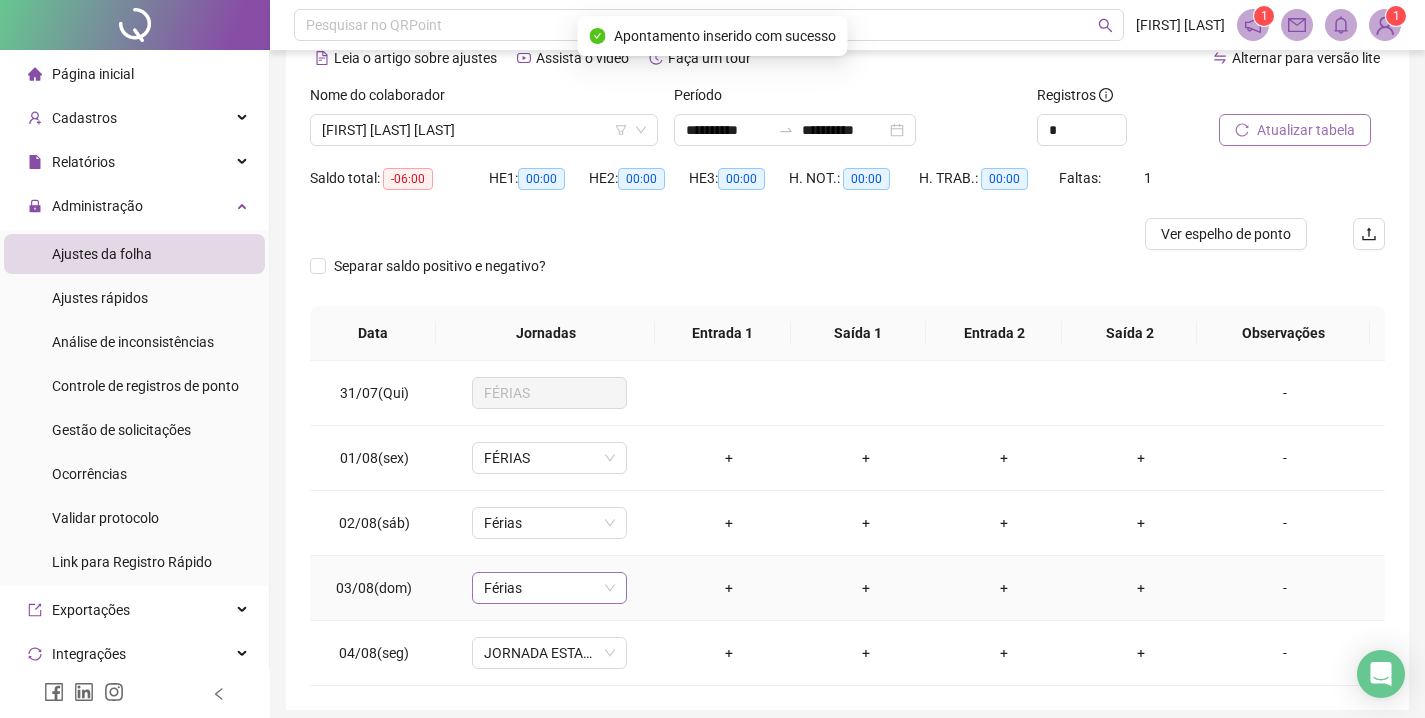 scroll, scrollTop: 178, scrollLeft: 0, axis: vertical 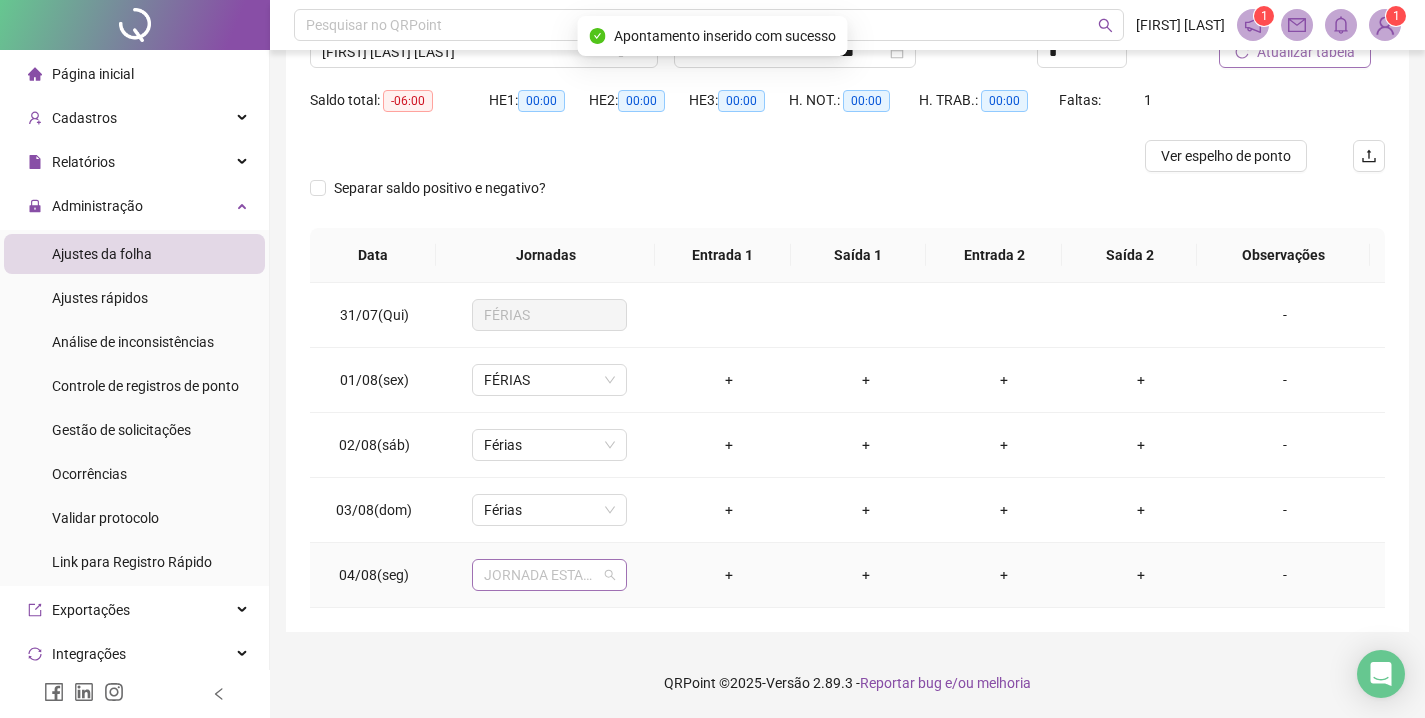 click on "JORNADA ESTAGIO" at bounding box center (549, 575) 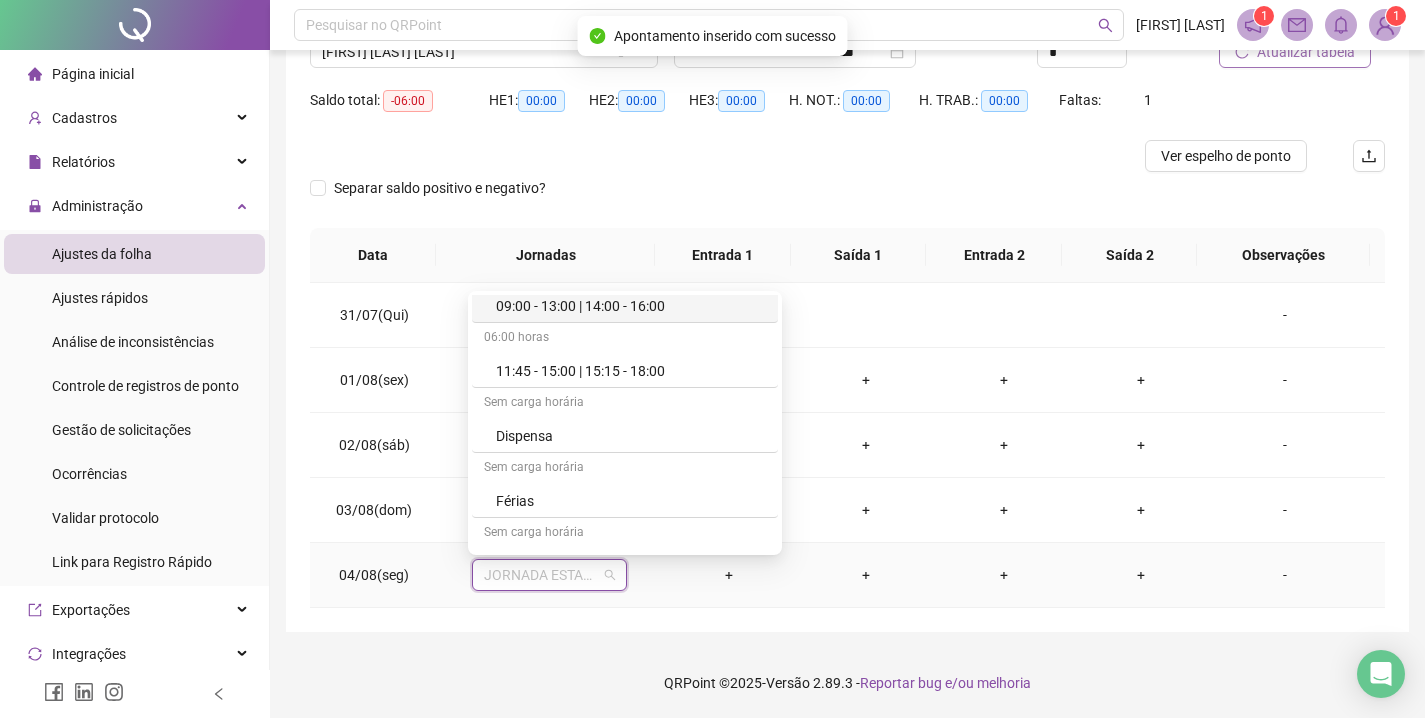 scroll, scrollTop: 174, scrollLeft: 0, axis: vertical 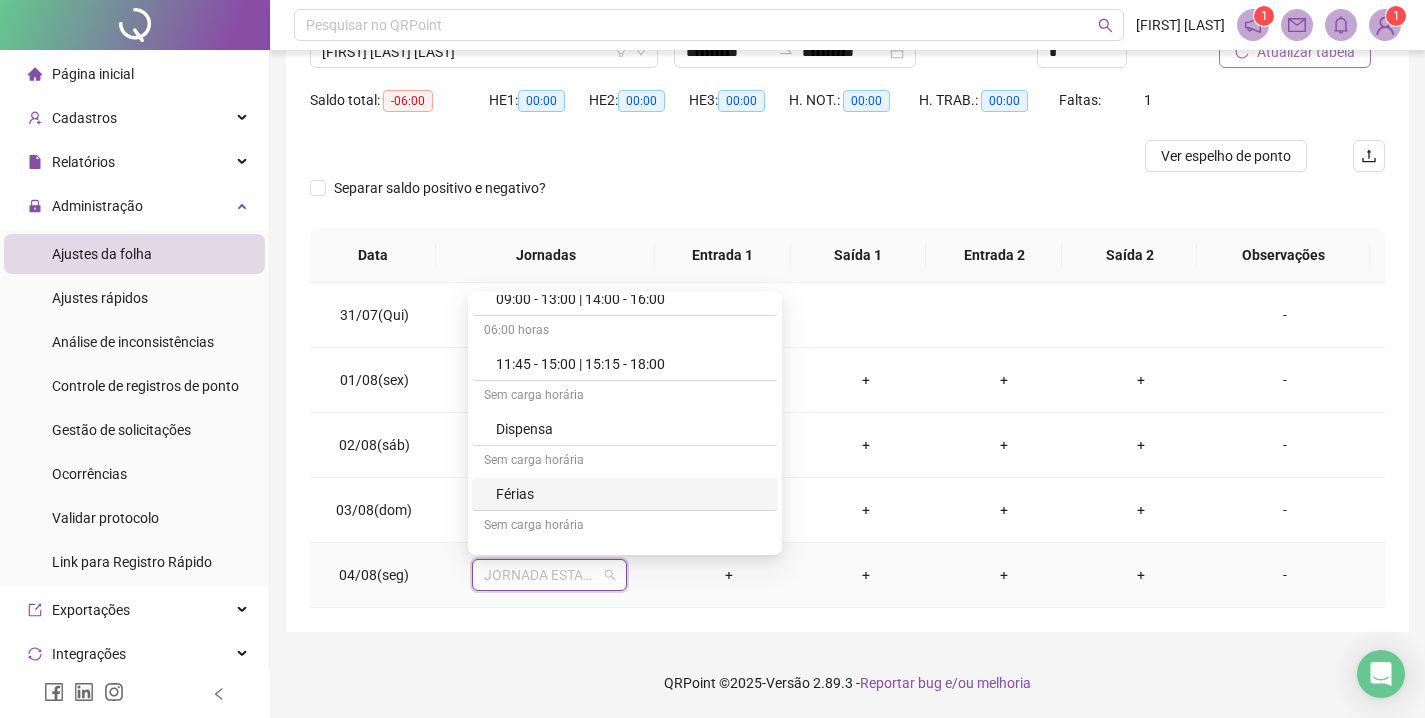 click on "Férias" at bounding box center (631, 494) 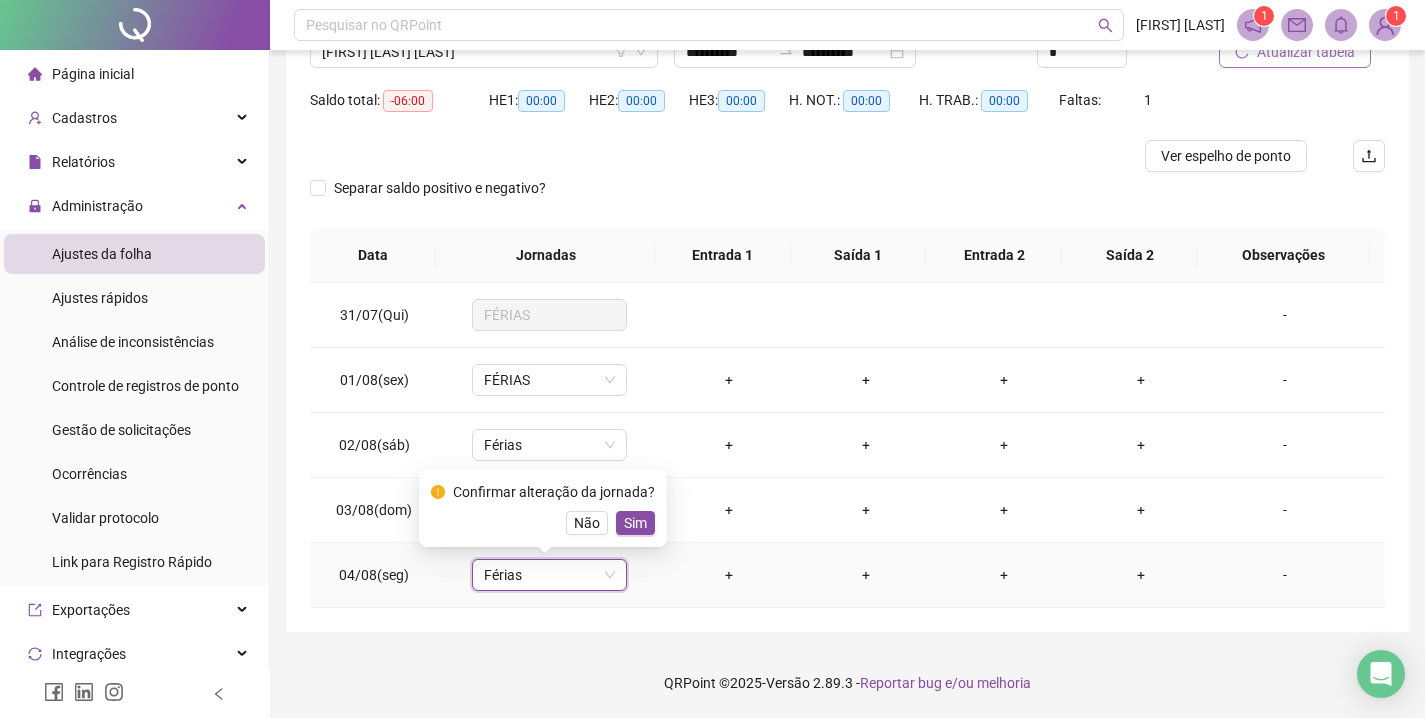 click on "Sim" at bounding box center (635, 523) 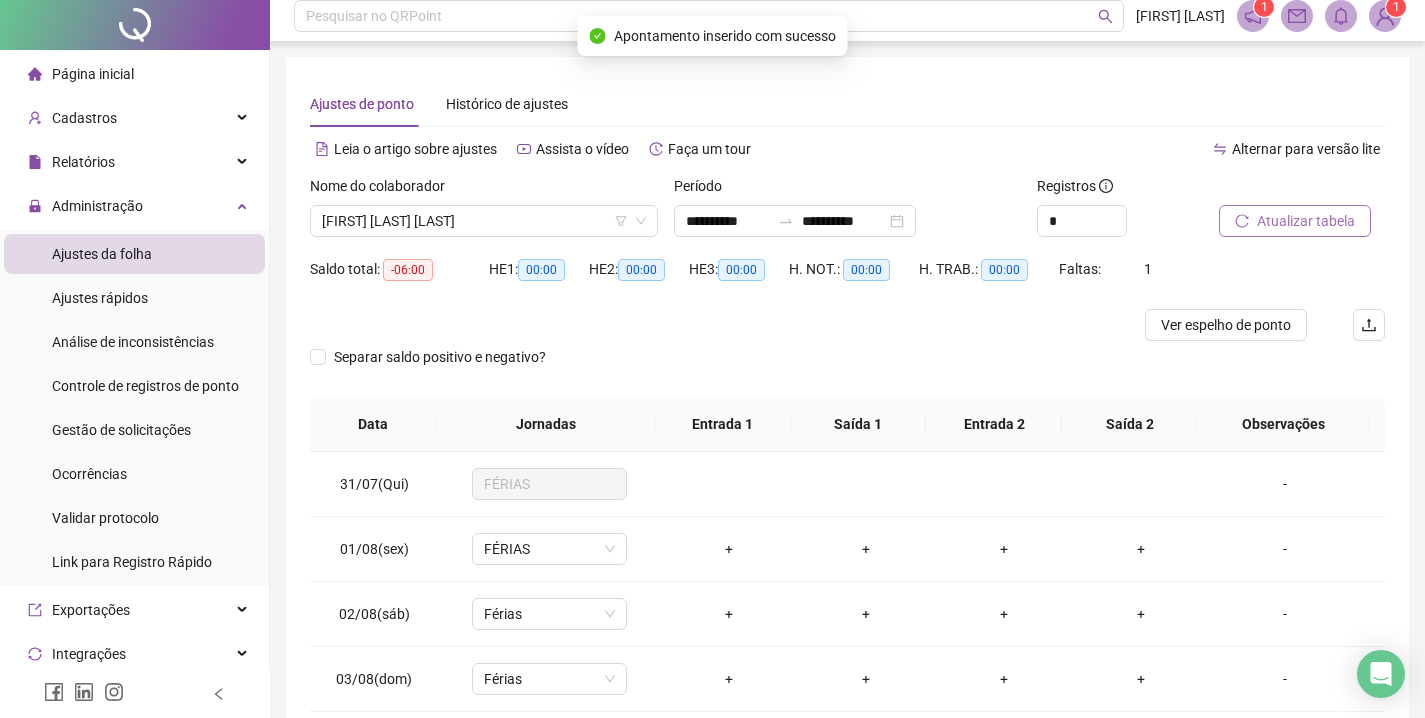scroll, scrollTop: 0, scrollLeft: 0, axis: both 